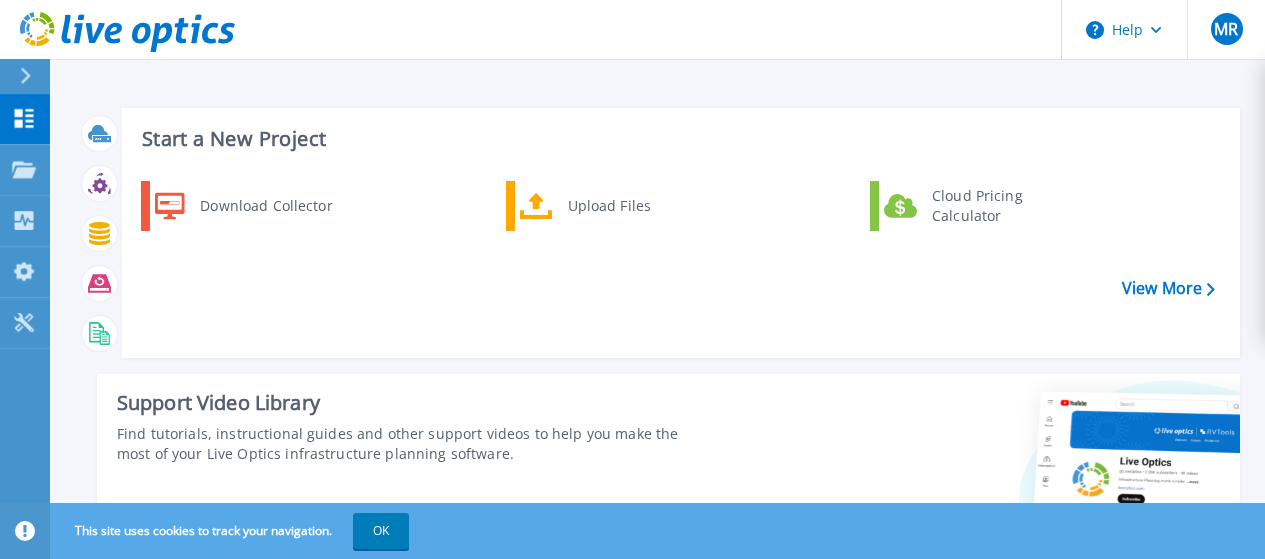 scroll, scrollTop: 0, scrollLeft: 0, axis: both 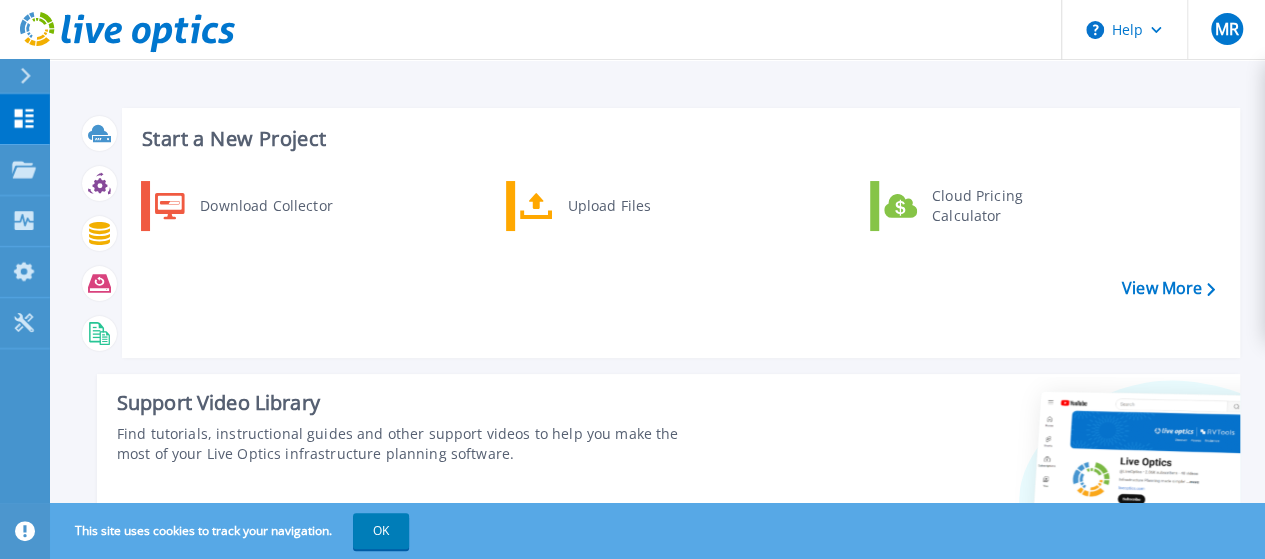 click on "Start a New Project     Download Collector     Upload Files     Cloud Pricing Calculator View More" at bounding box center [681, 233] 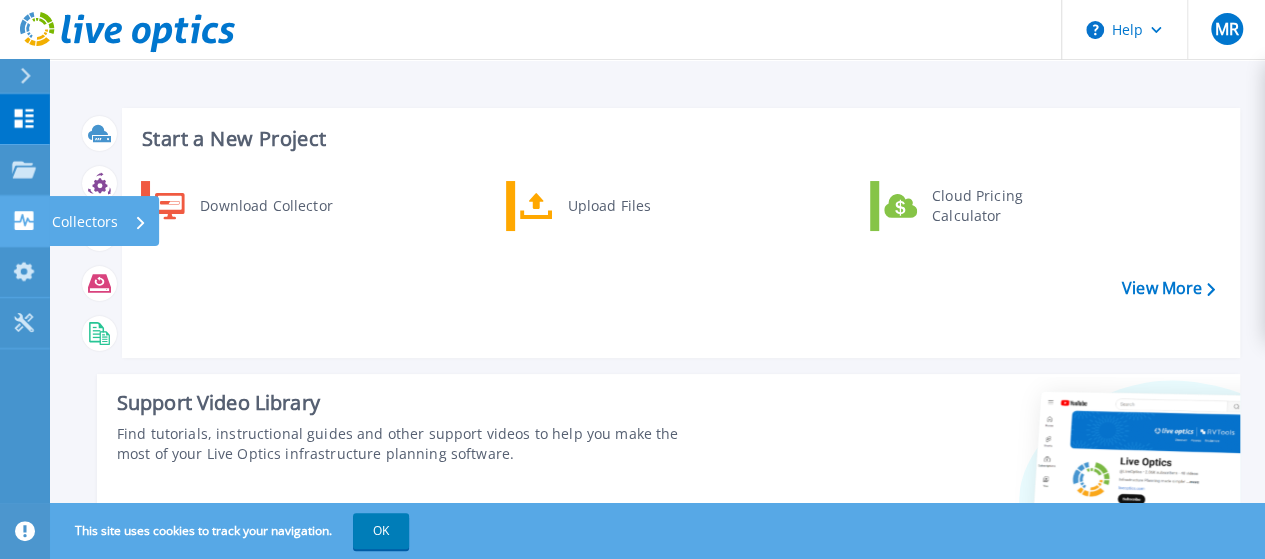 click on "Collectors" at bounding box center (85, 222) 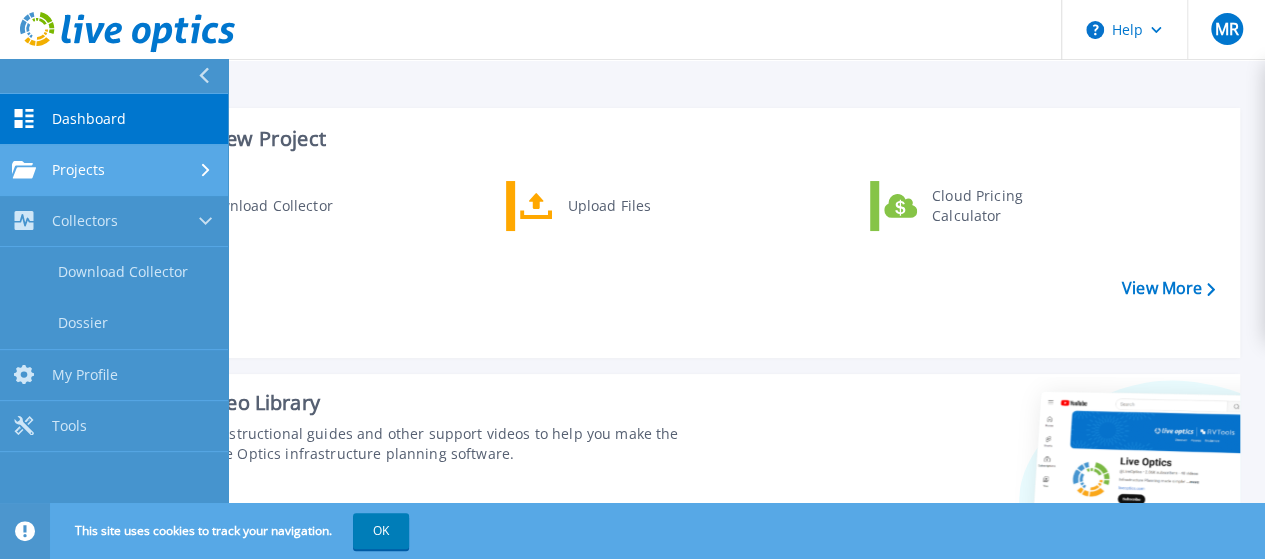 click on "Projects" at bounding box center [78, 170] 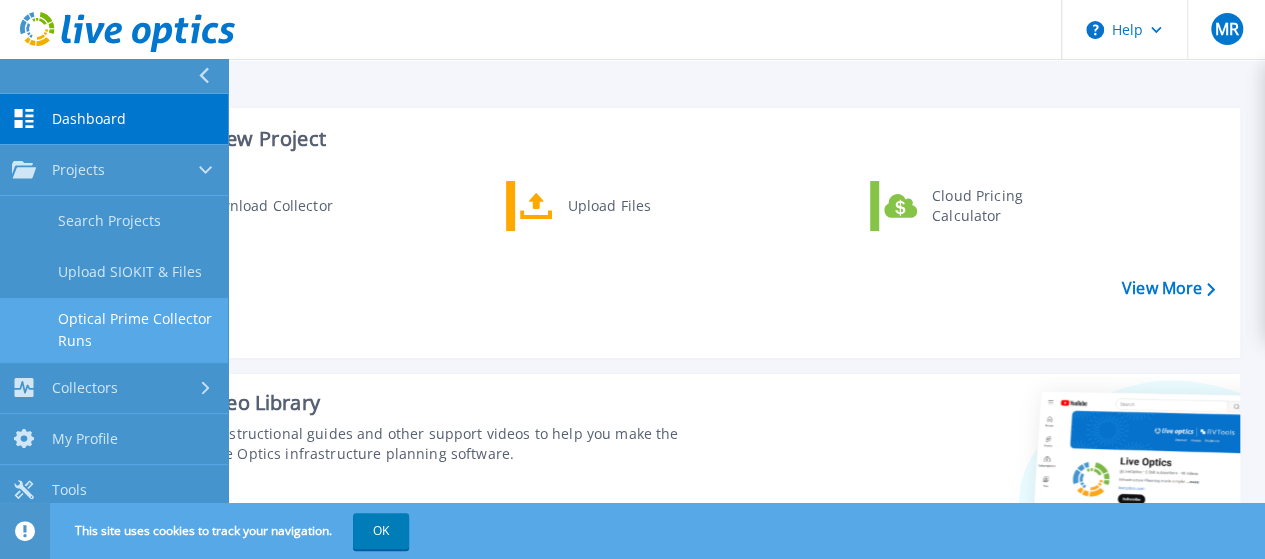 click on "Optical Prime Collector Runs" at bounding box center [114, 330] 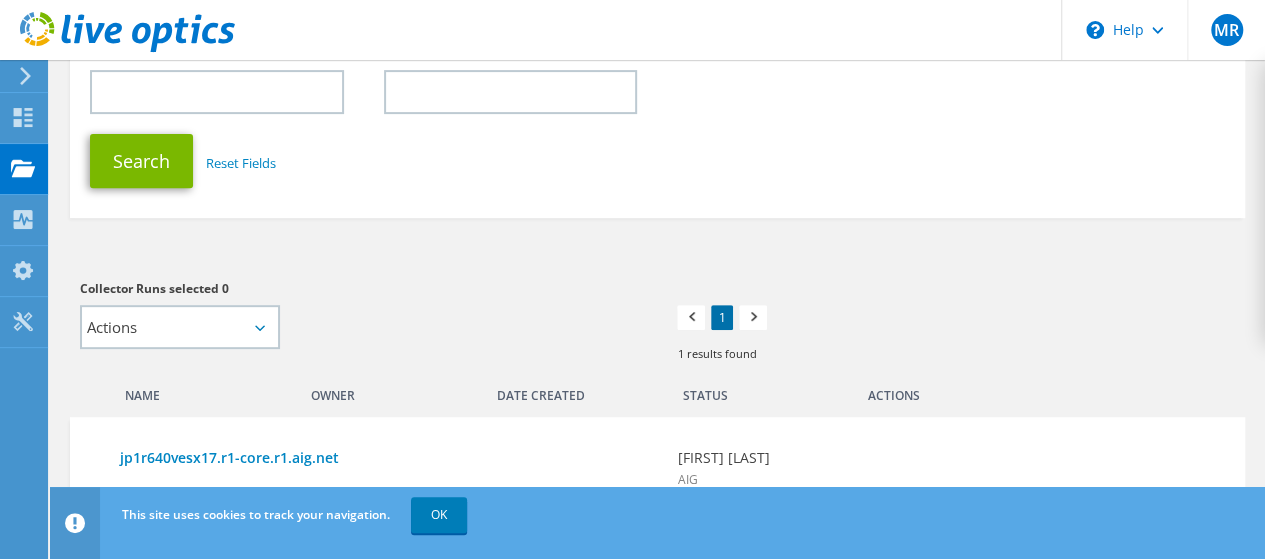 scroll, scrollTop: 459, scrollLeft: 0, axis: vertical 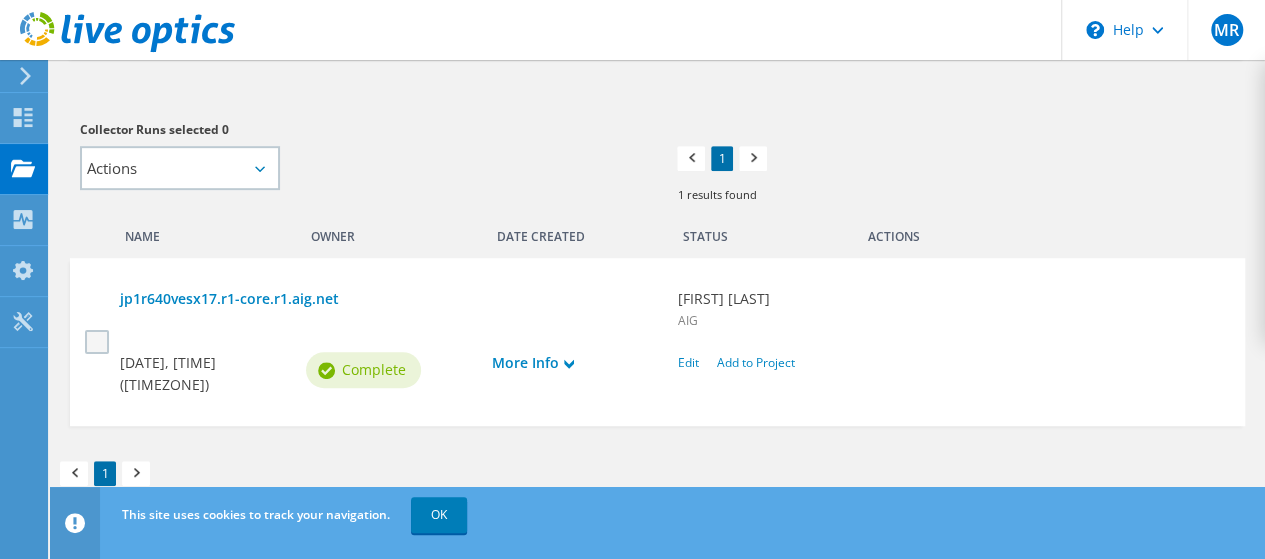 click at bounding box center (99, 342) 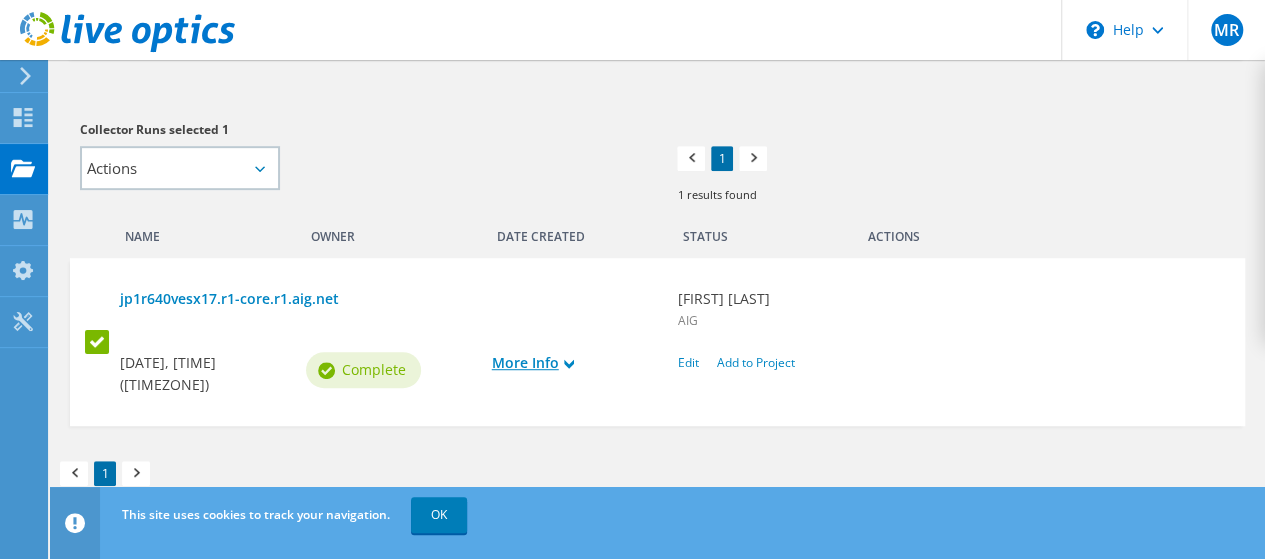 click on "More Info" at bounding box center (575, 363) 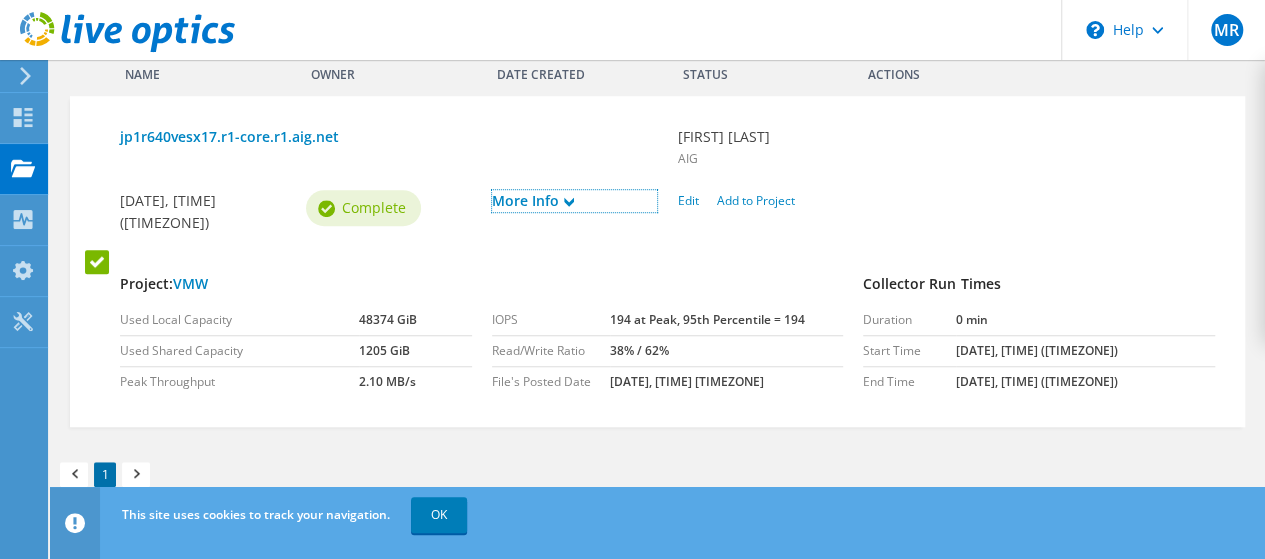 scroll, scrollTop: 521, scrollLeft: 0, axis: vertical 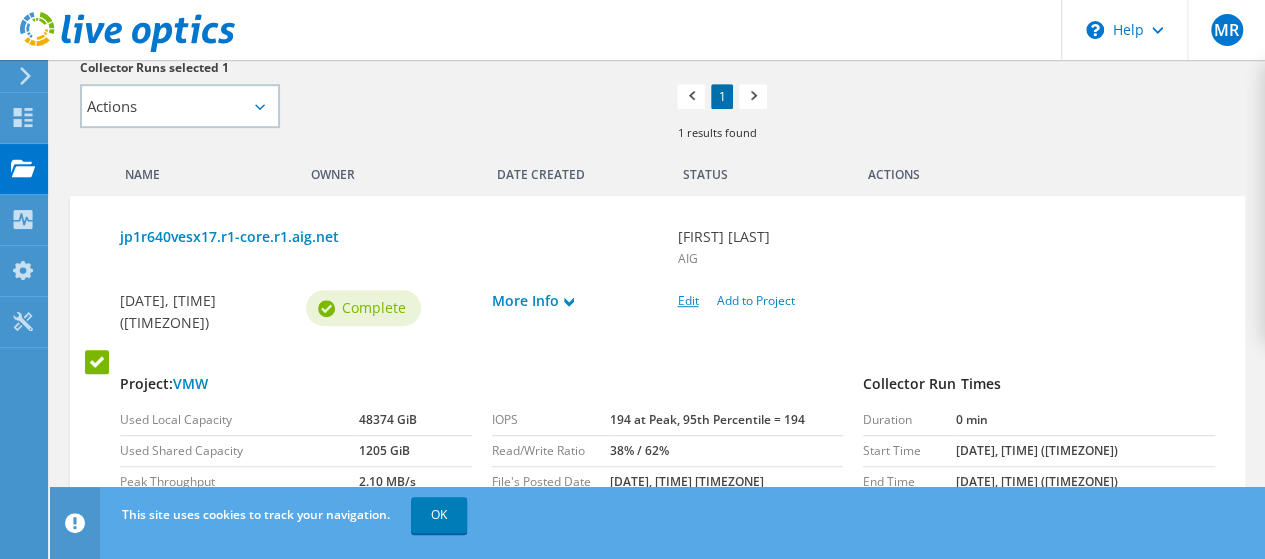 click on "Edit" at bounding box center (687, 300) 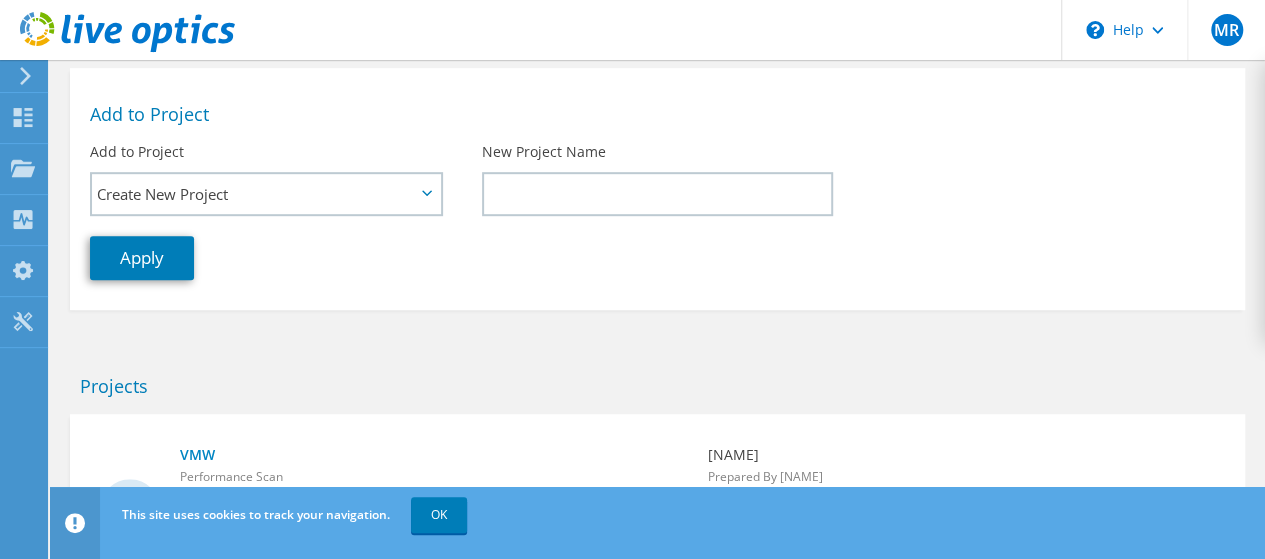 scroll, scrollTop: 400, scrollLeft: 0, axis: vertical 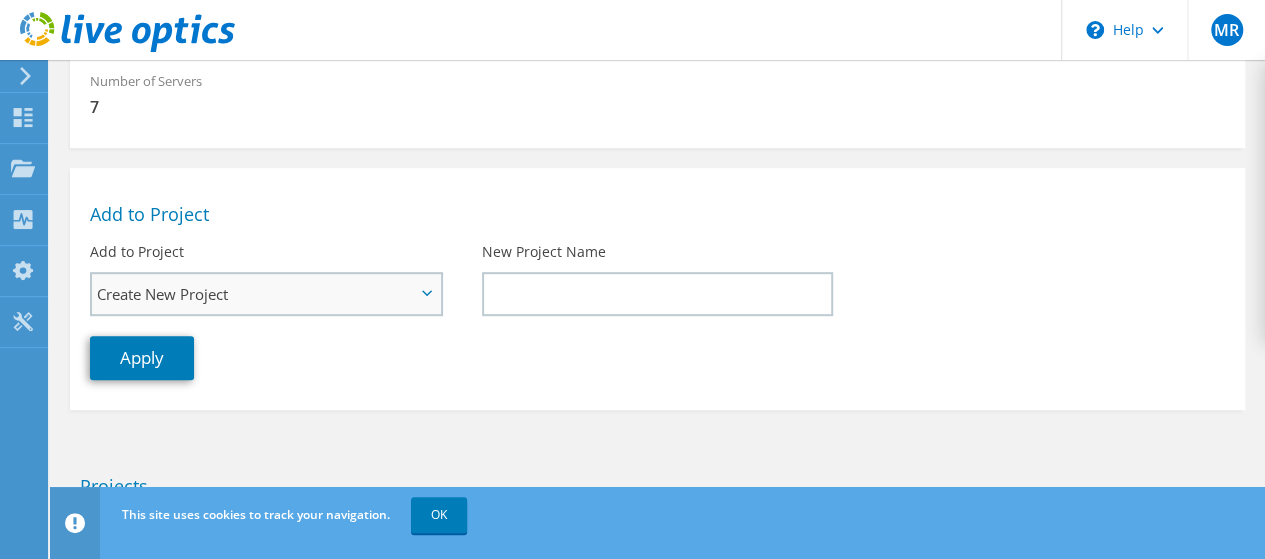 click on "Create New Project" at bounding box center (256, 294) 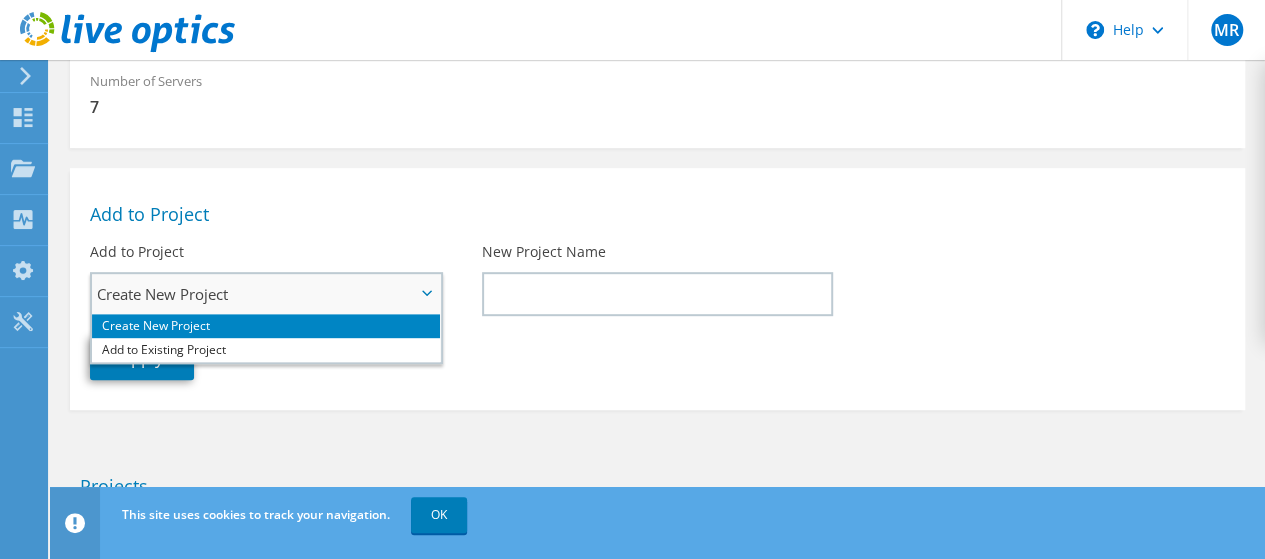 click on "Create New Project" at bounding box center (256, 294) 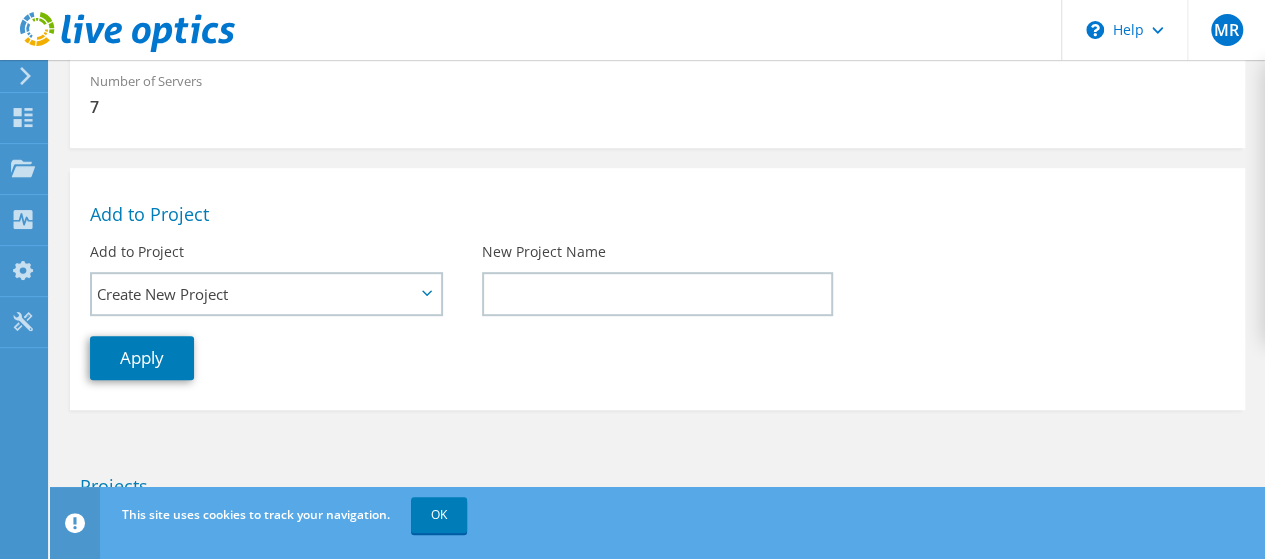 scroll, scrollTop: 554, scrollLeft: 0, axis: vertical 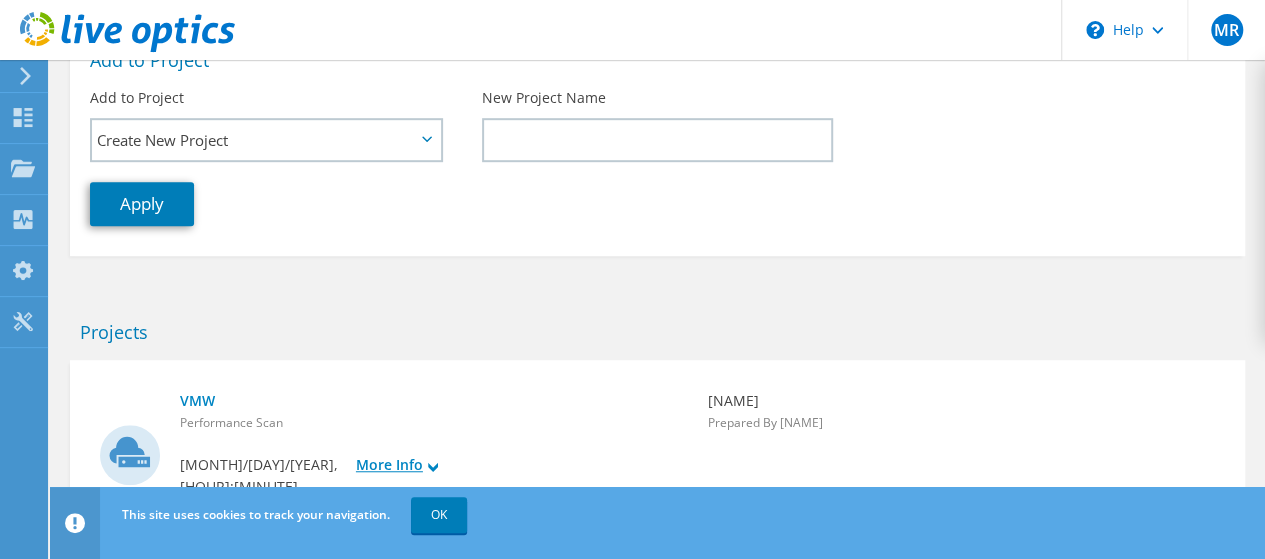 click on "More Info" at bounding box center [434, 465] 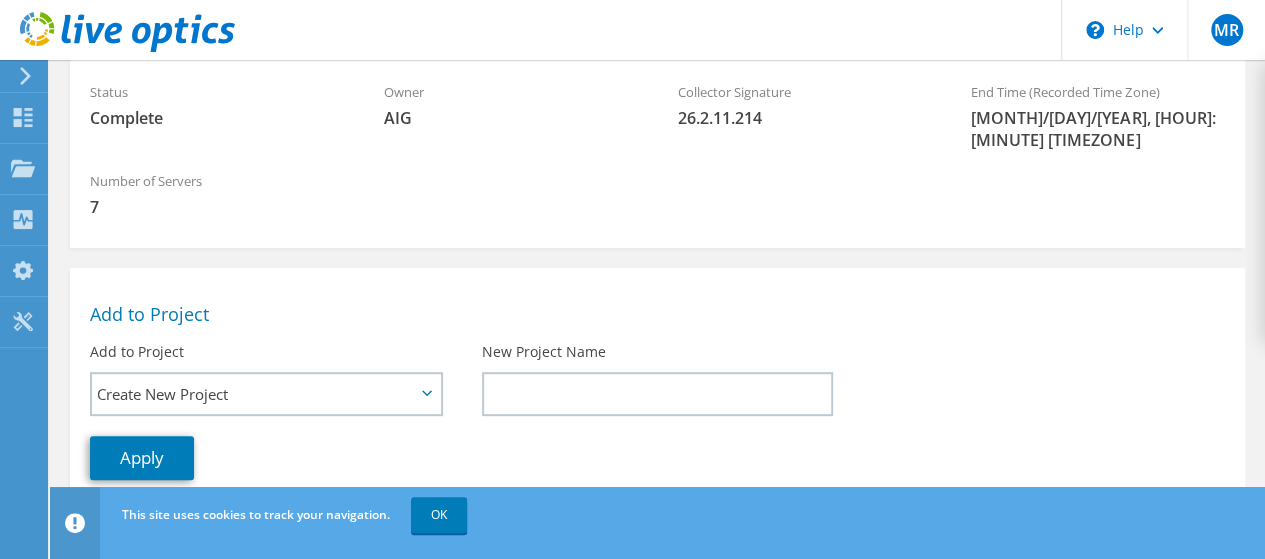 scroll, scrollTop: 700, scrollLeft: 0, axis: vertical 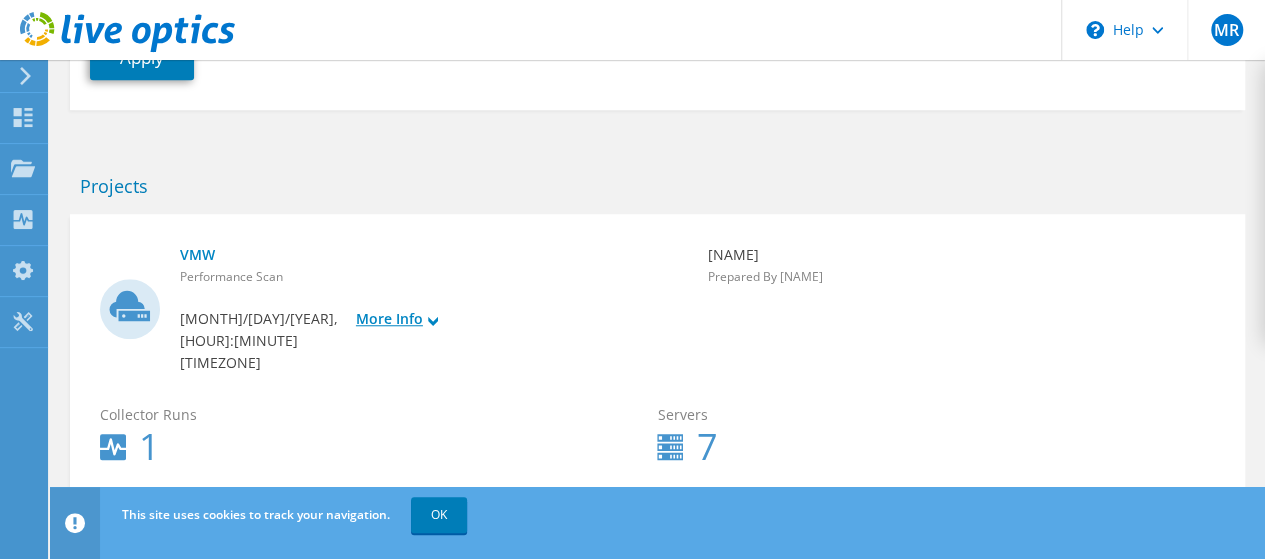 click on "More Info" at bounding box center (434, 319) 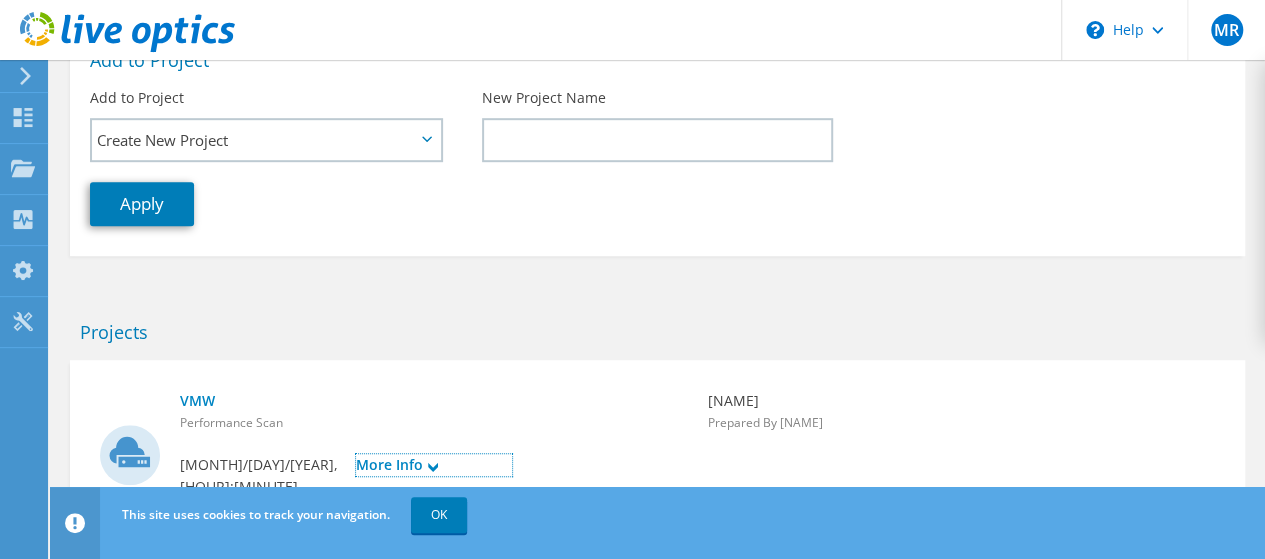 scroll, scrollTop: 254, scrollLeft: 0, axis: vertical 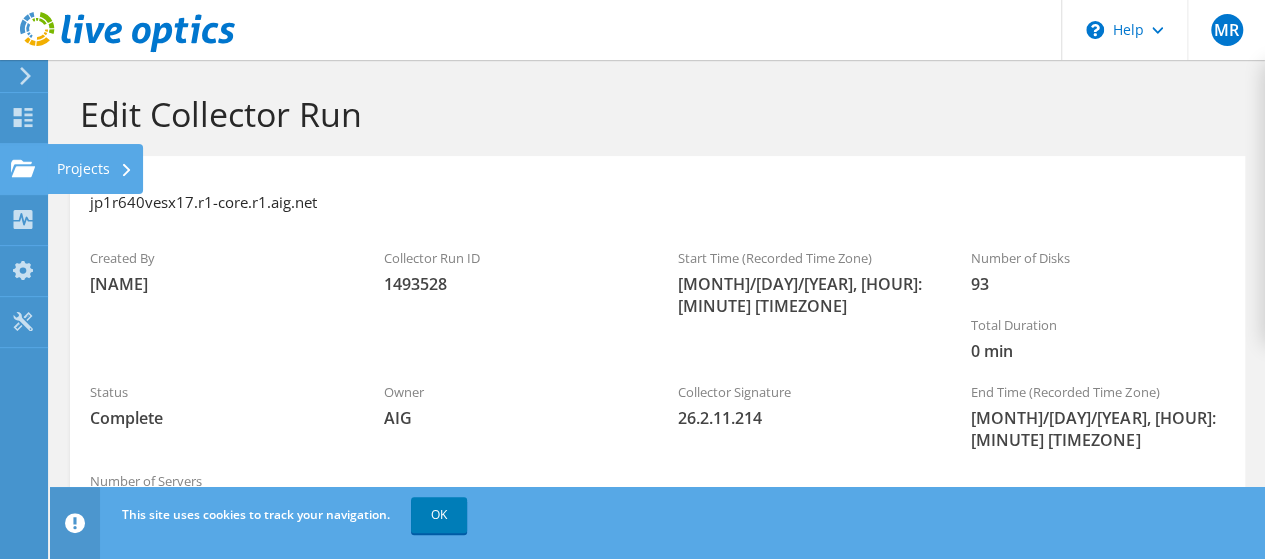 click 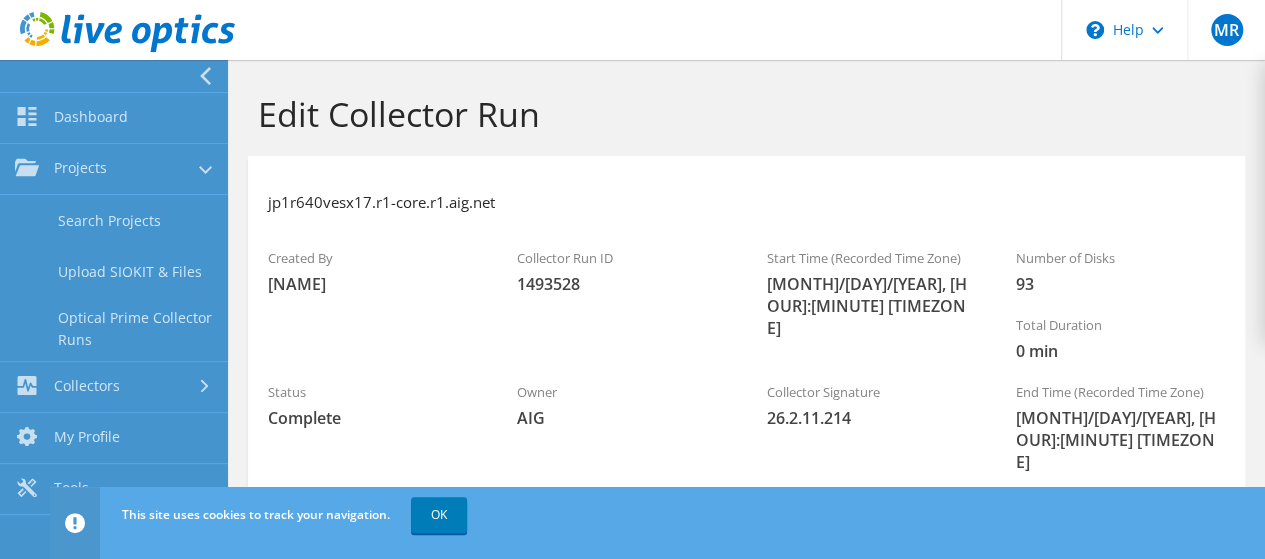 click on "Collector Run ID" at bounding box center [621, 258] 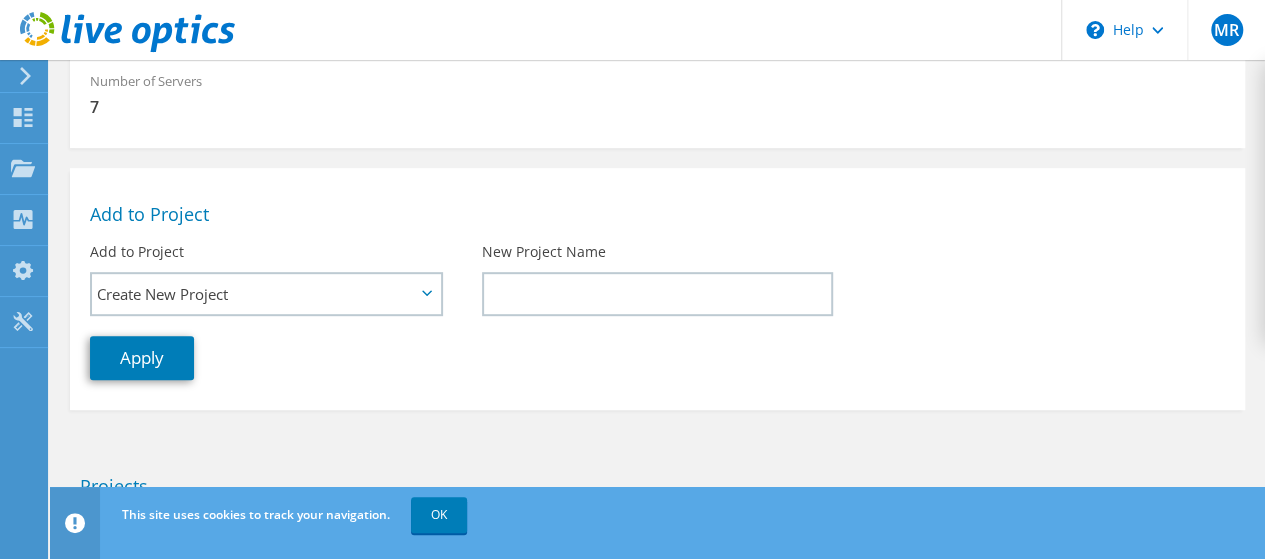 scroll, scrollTop: 554, scrollLeft: 0, axis: vertical 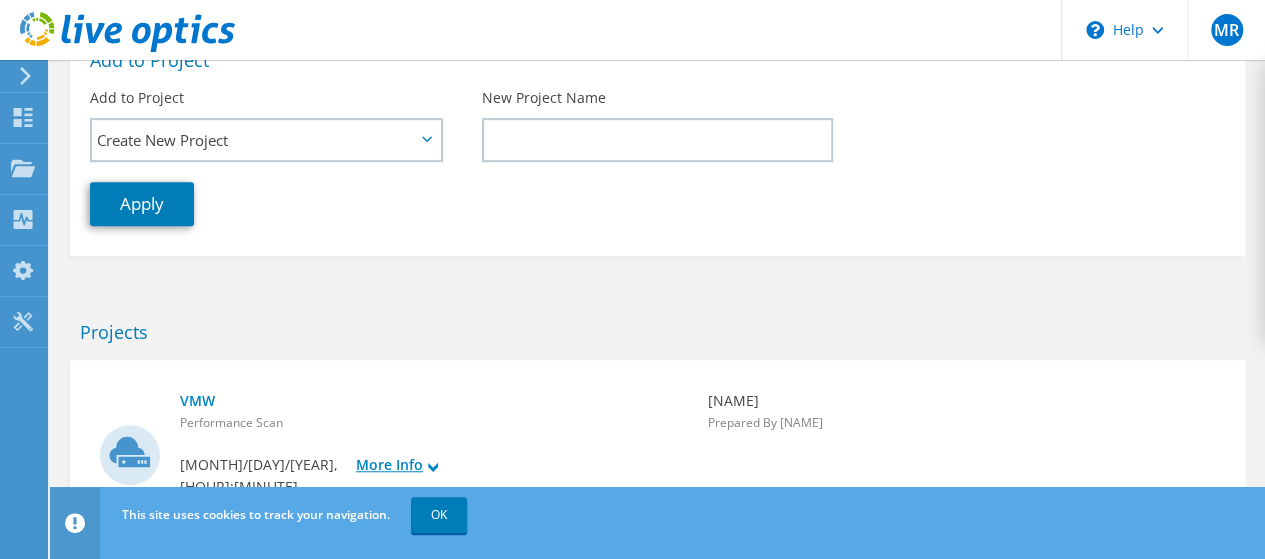click on "More Info" at bounding box center (434, 465) 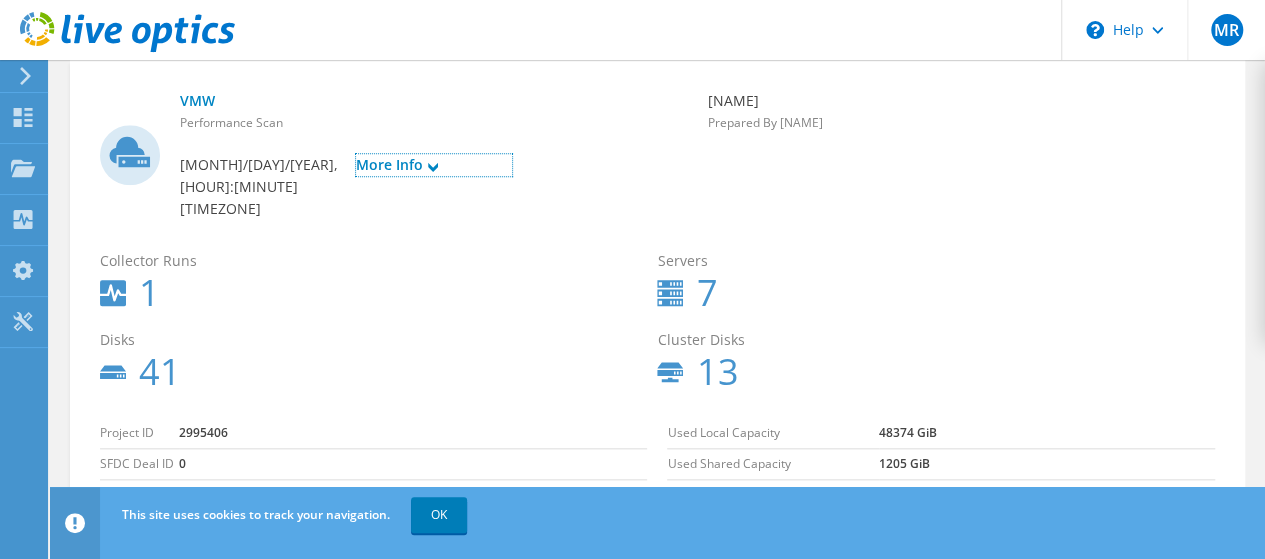 scroll, scrollTop: 905, scrollLeft: 0, axis: vertical 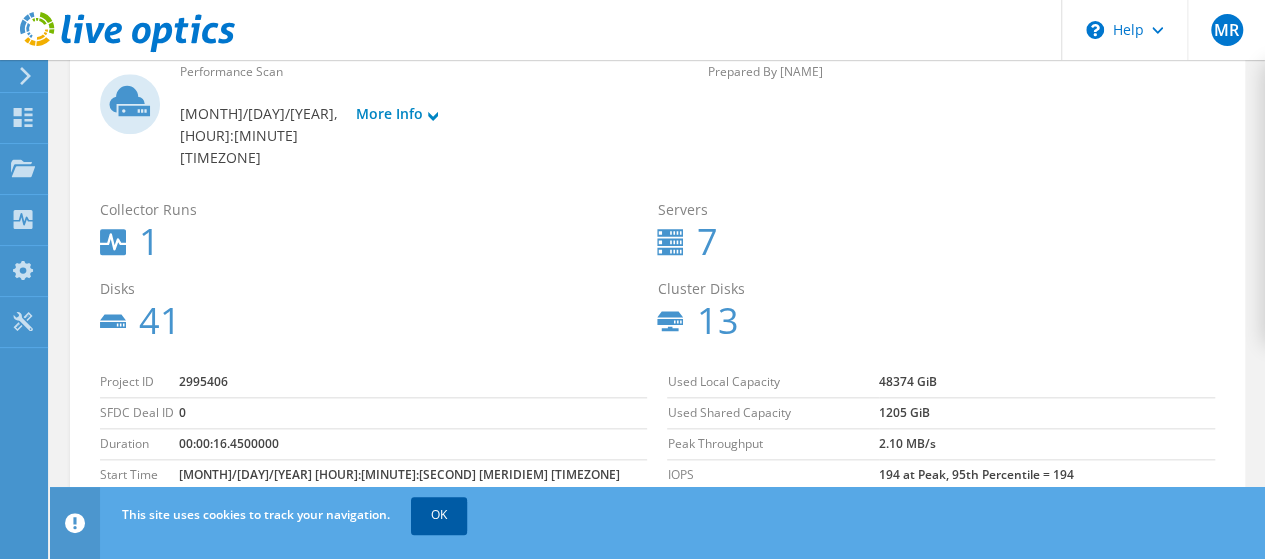 click on "OK" at bounding box center [439, 515] 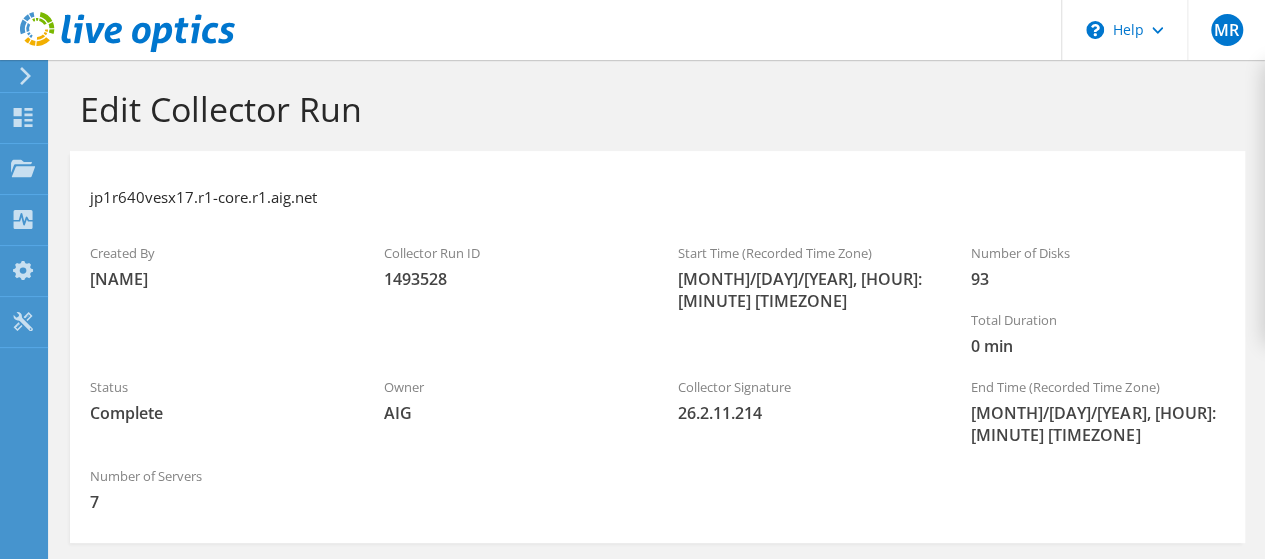 scroll, scrollTop: 0, scrollLeft: 0, axis: both 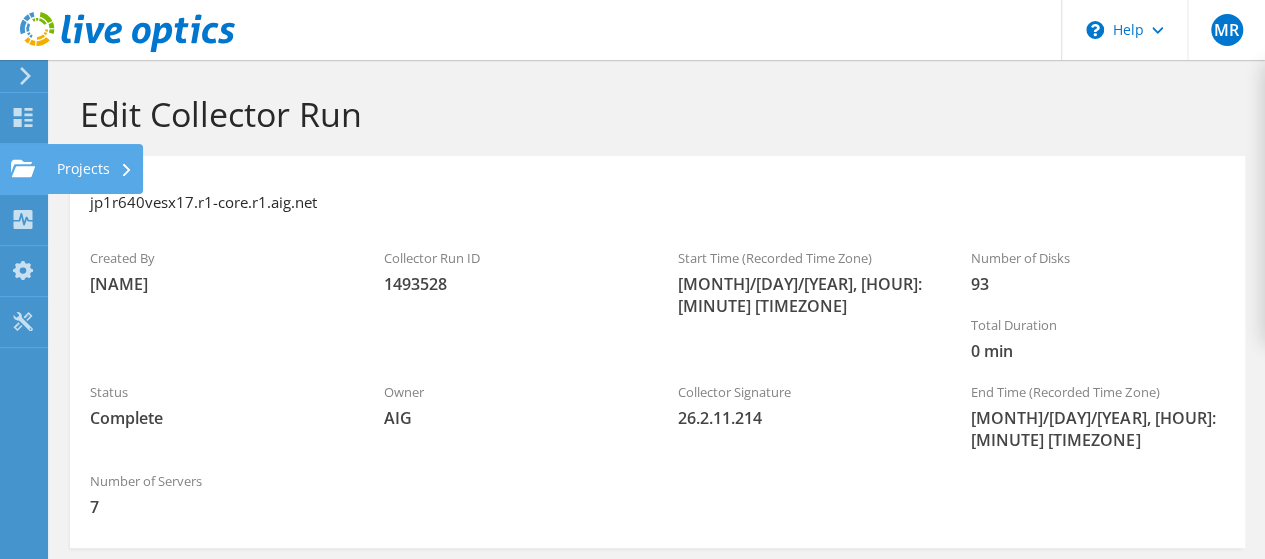 click on "Projects" at bounding box center [95, 169] 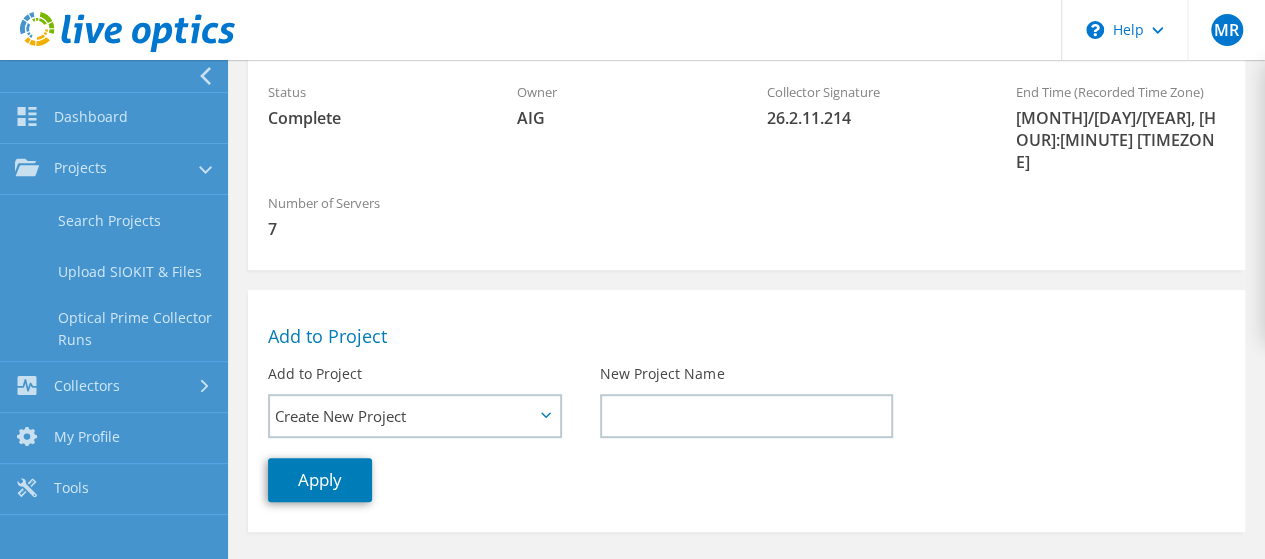 scroll, scrollTop: 600, scrollLeft: 0, axis: vertical 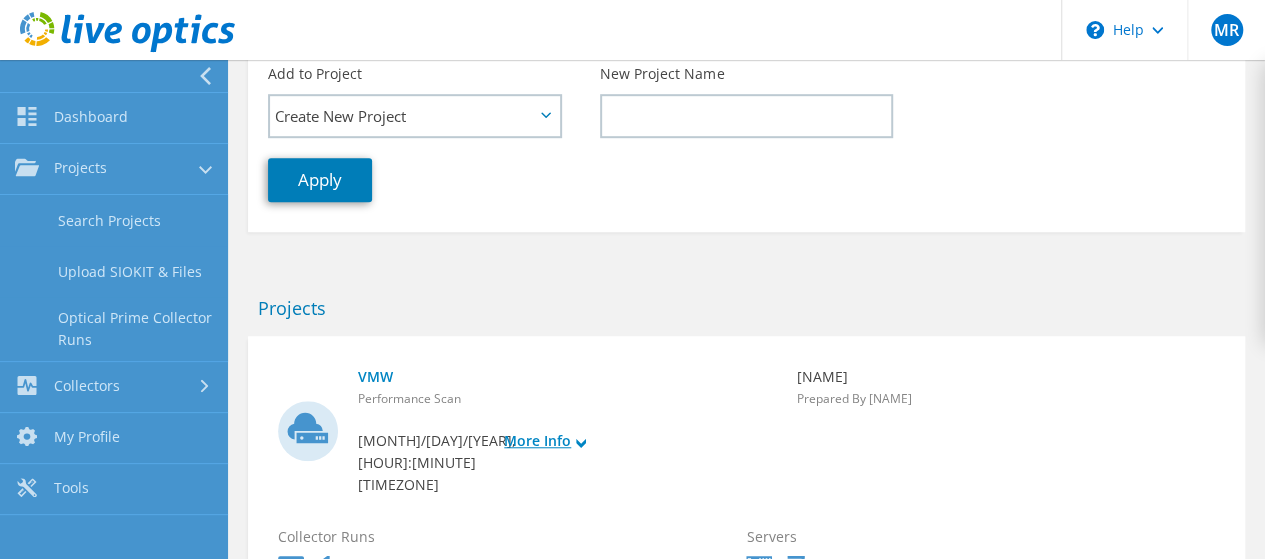 click on "More Info" at bounding box center [567, 441] 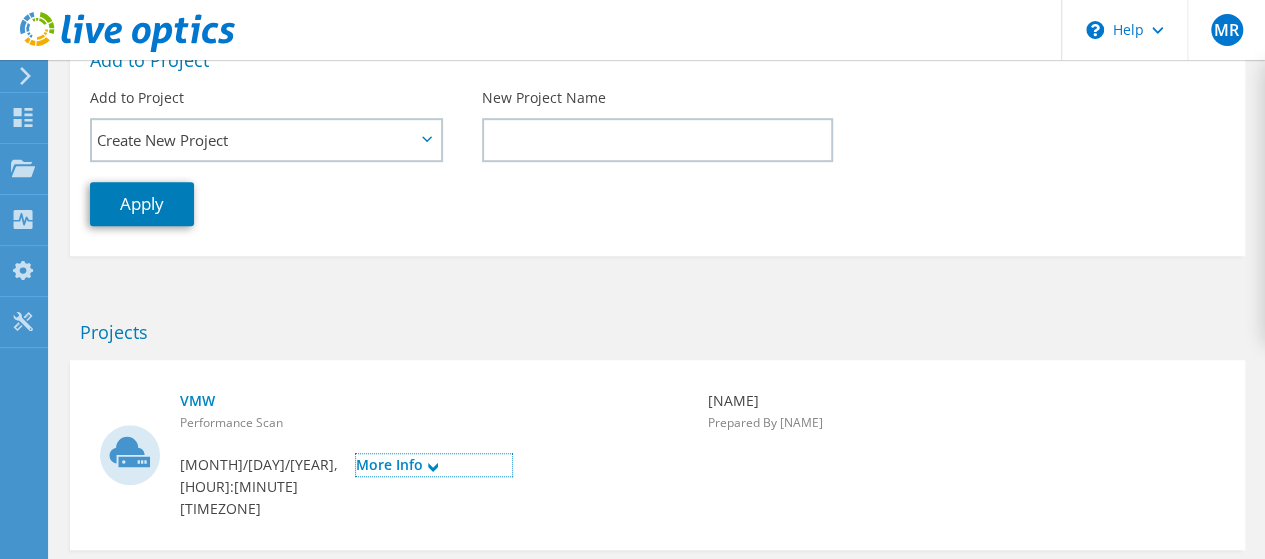 scroll, scrollTop: 254, scrollLeft: 0, axis: vertical 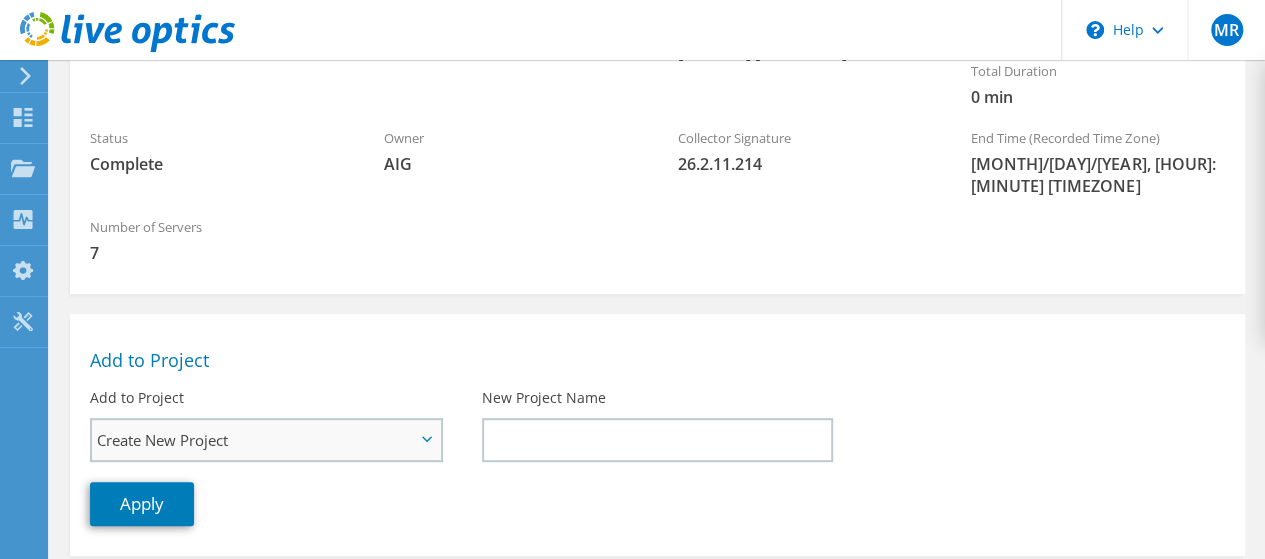click on "Create New Project" at bounding box center [256, 440] 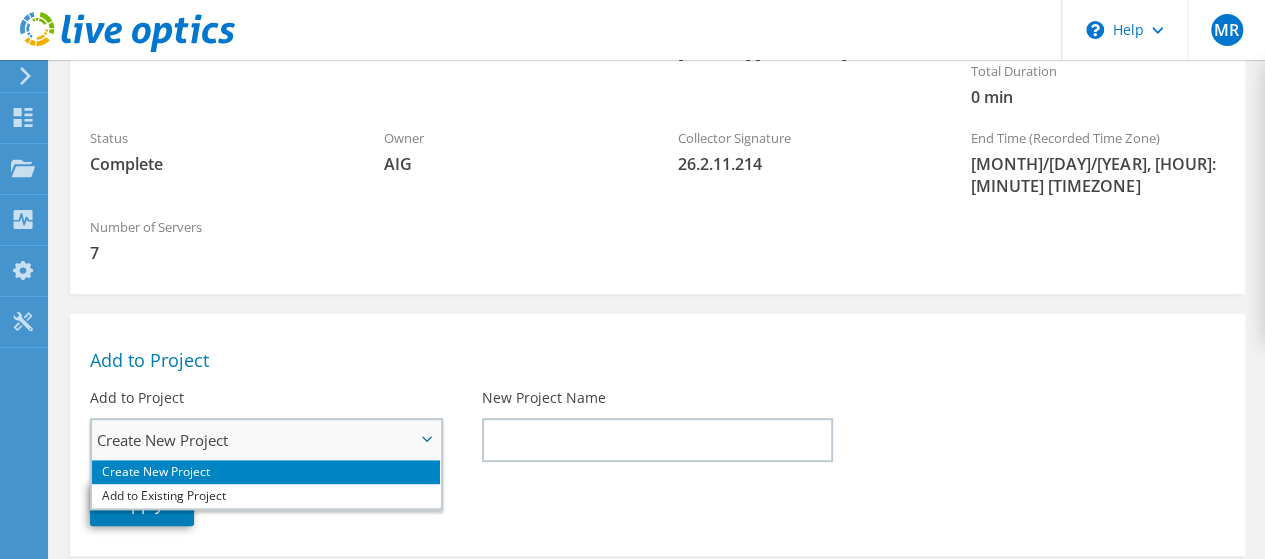 click on "Create New Project" at bounding box center (256, 440) 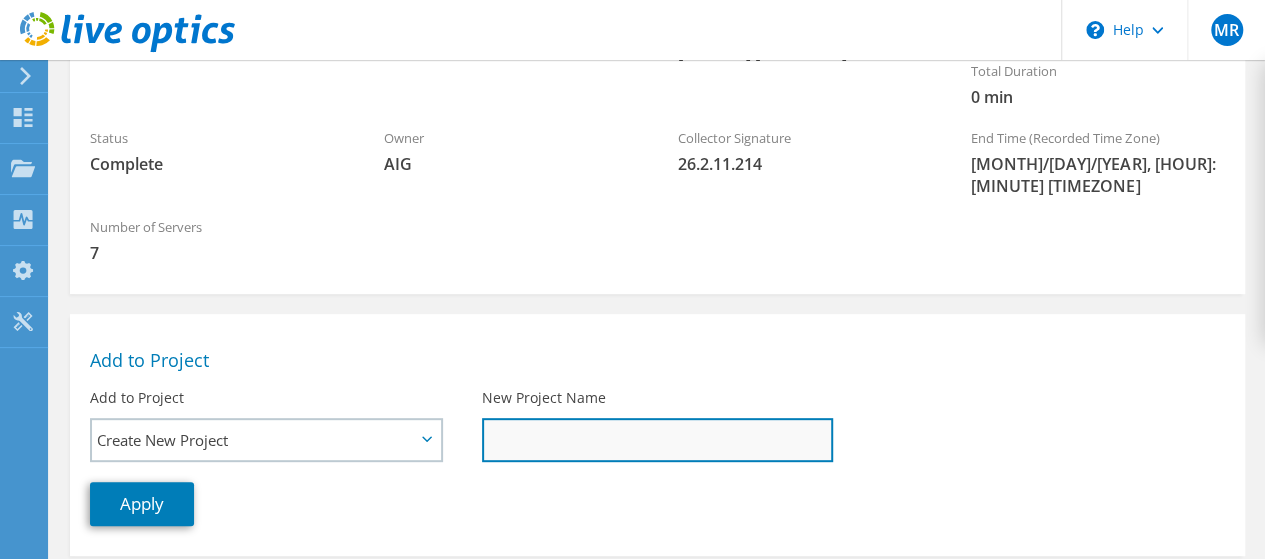 click on "New Project Name" at bounding box center [658, 440] 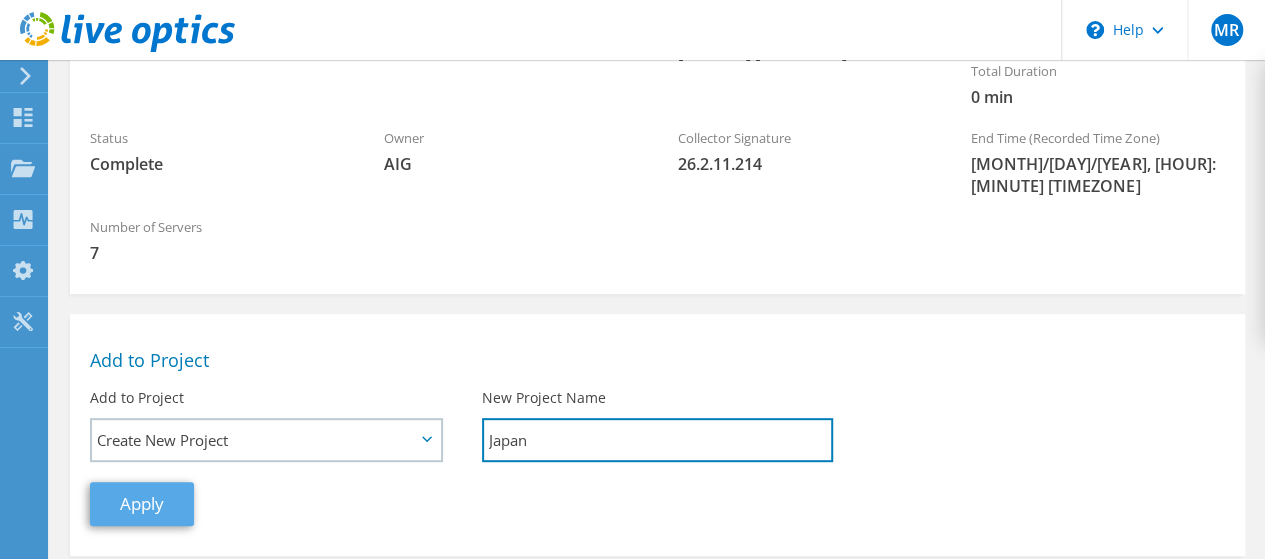 type on "Japan" 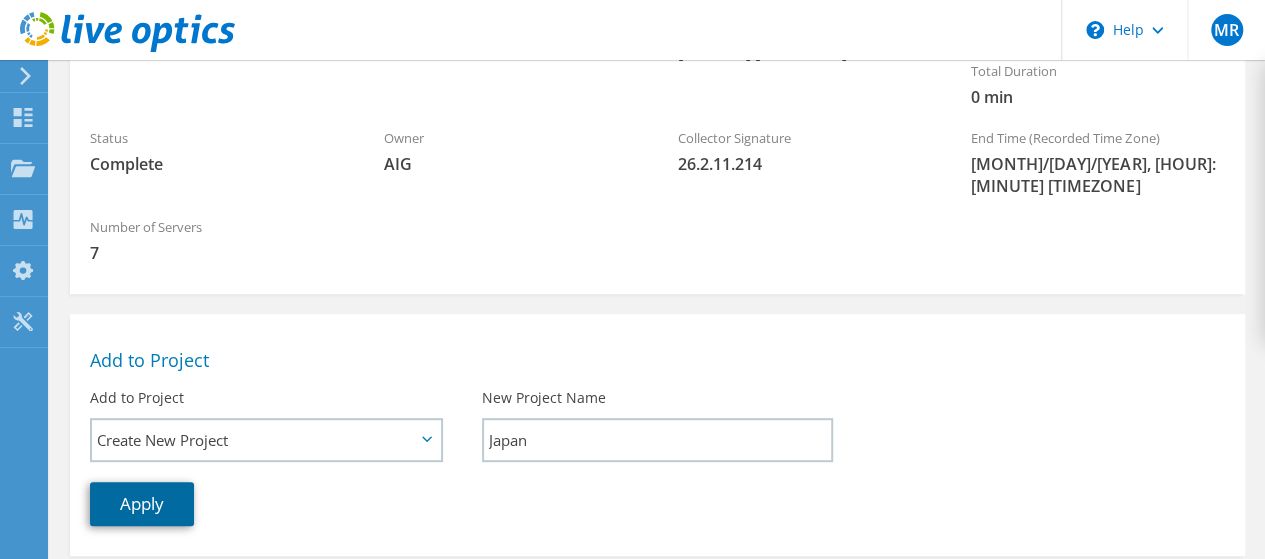click on "Apply" at bounding box center [142, 504] 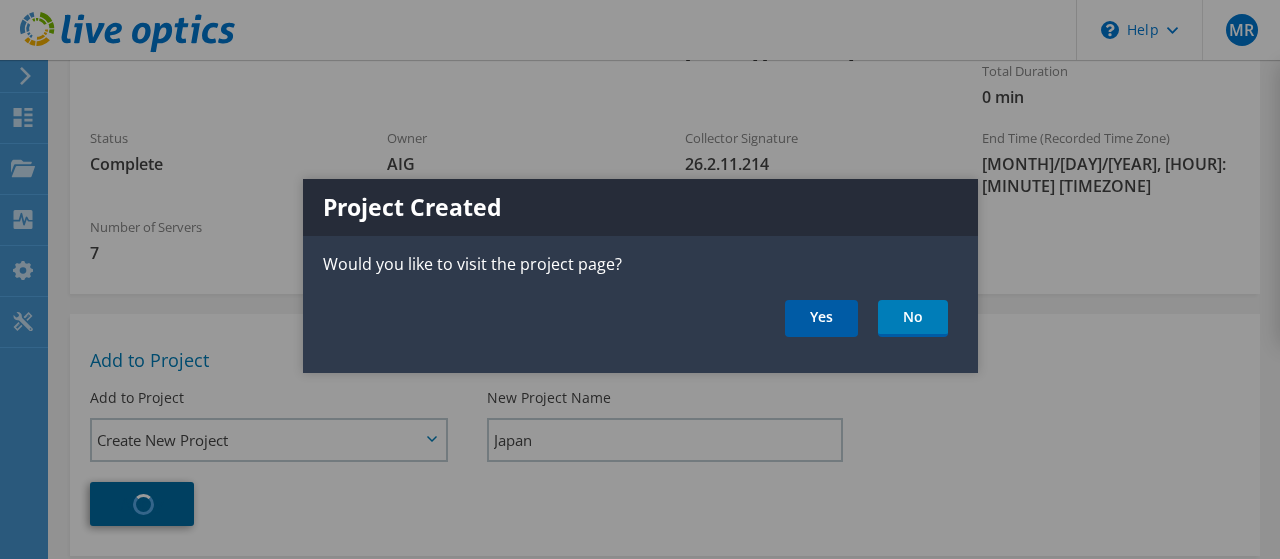 click on "Yes" at bounding box center (821, 318) 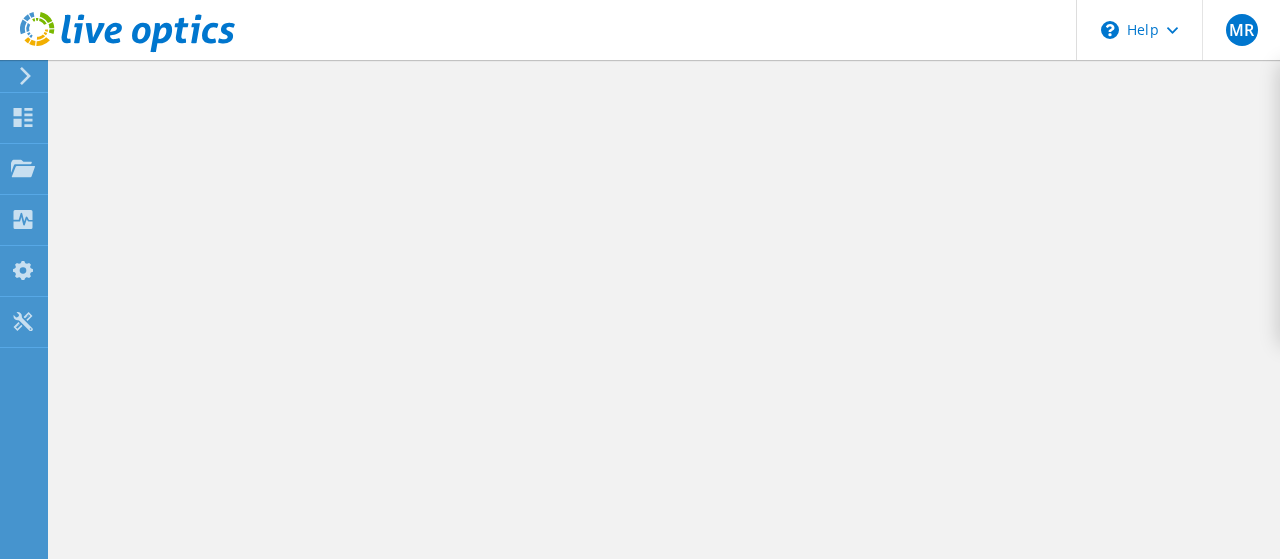 scroll, scrollTop: 0, scrollLeft: 0, axis: both 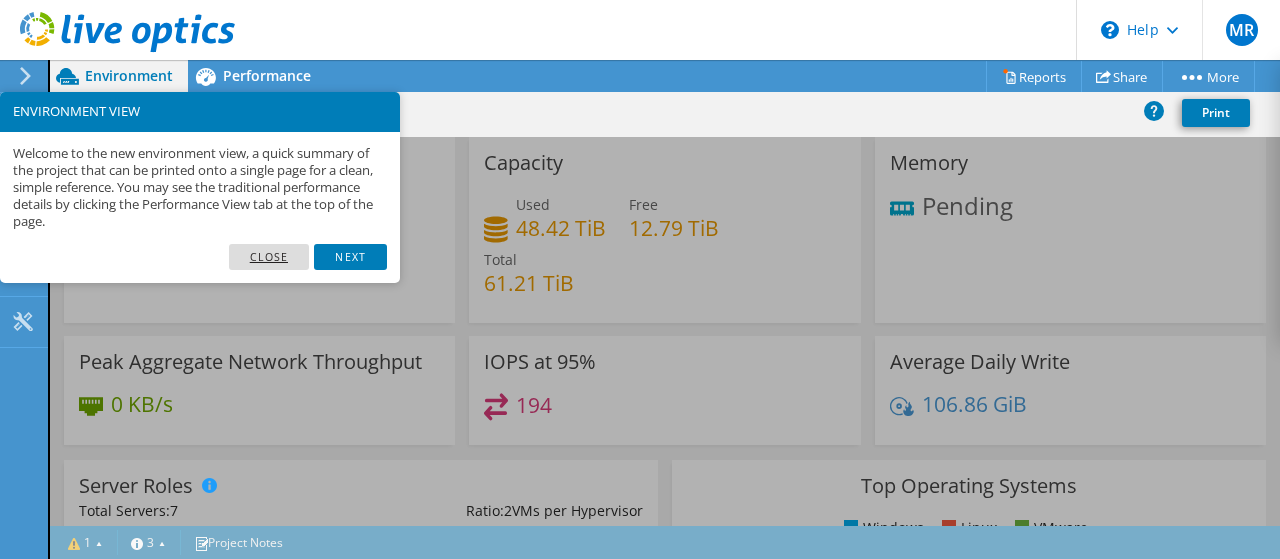 click on "Close" at bounding box center [269, 257] 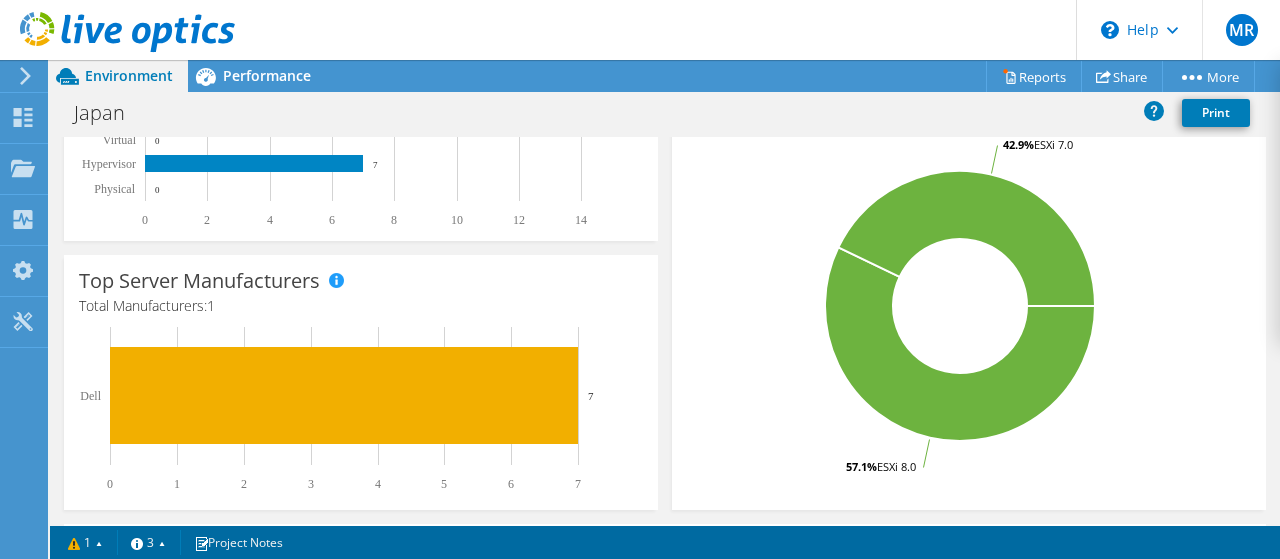 scroll, scrollTop: 29, scrollLeft: 0, axis: vertical 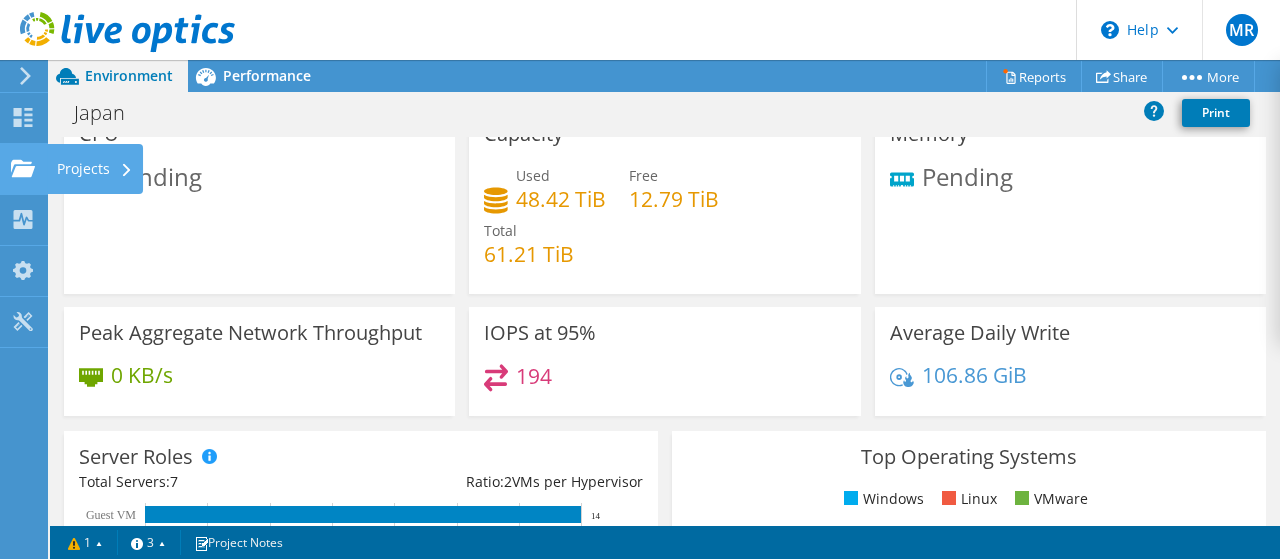 click 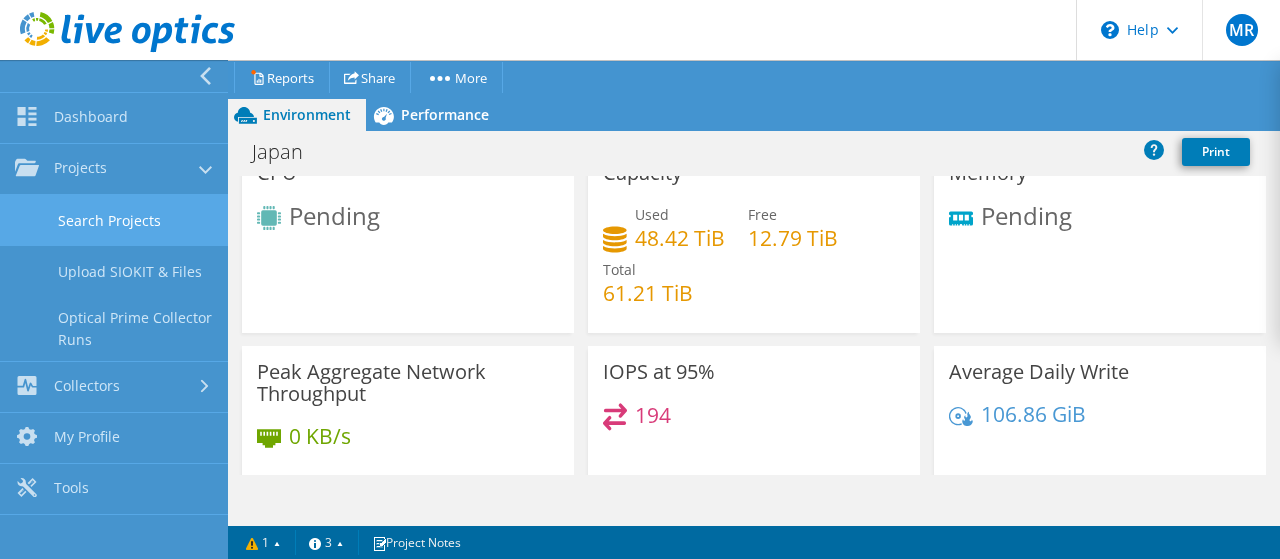 click on "Search Projects" at bounding box center (114, 220) 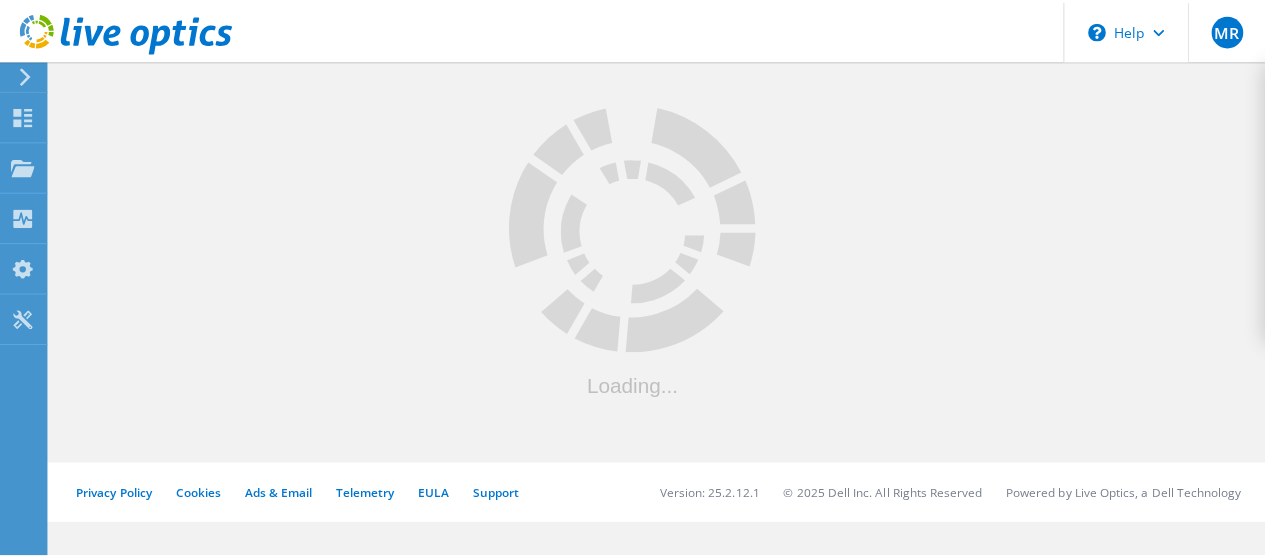 scroll, scrollTop: 0, scrollLeft: 0, axis: both 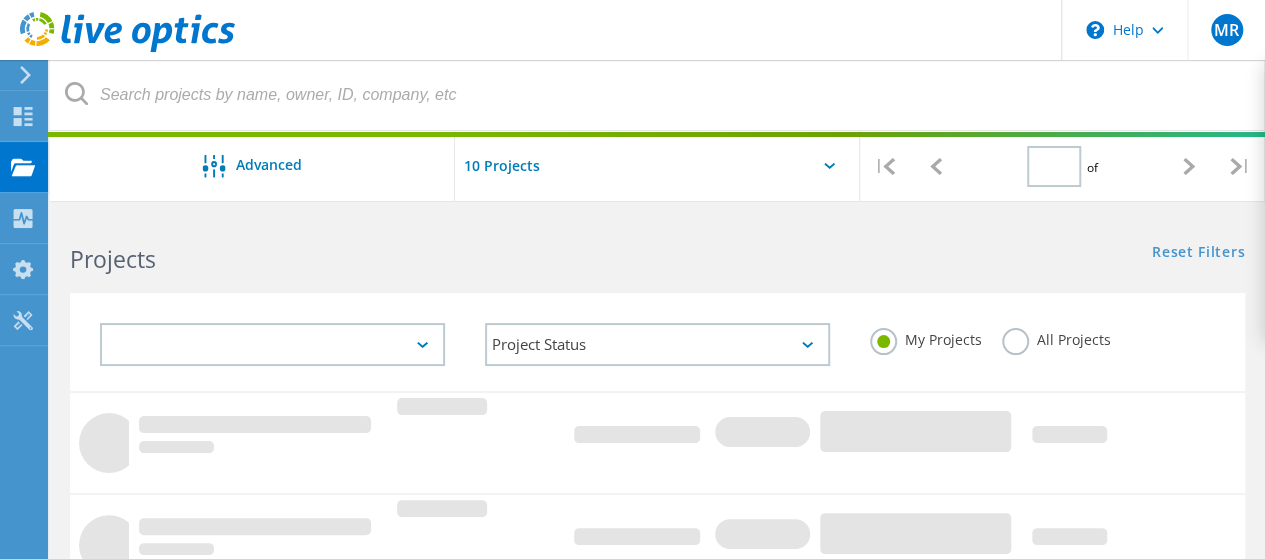 type on "1" 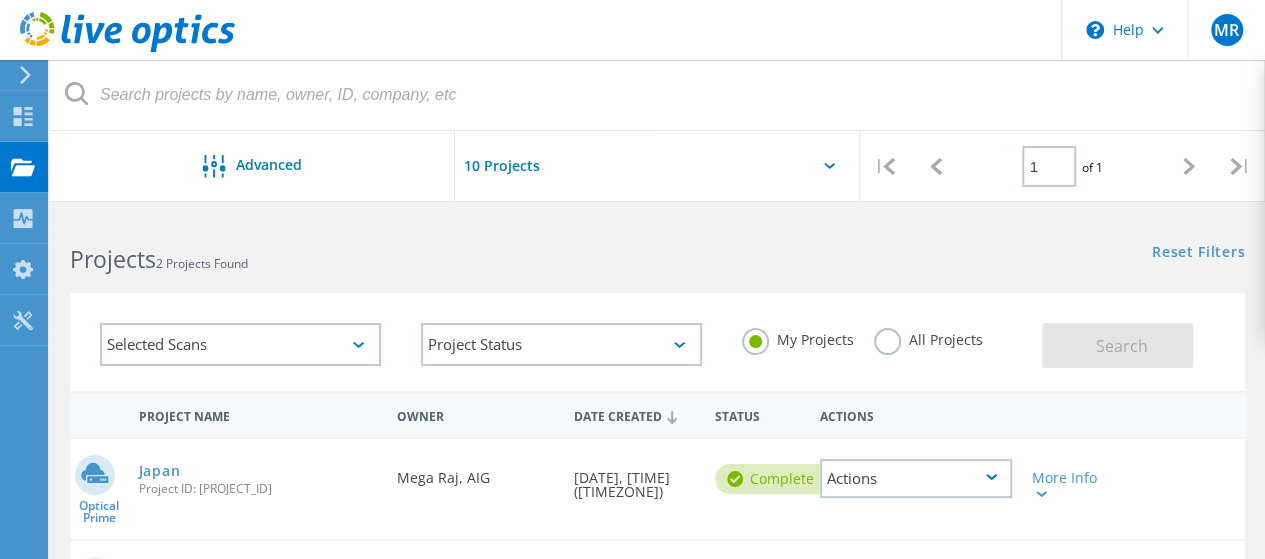 scroll, scrollTop: 200, scrollLeft: 0, axis: vertical 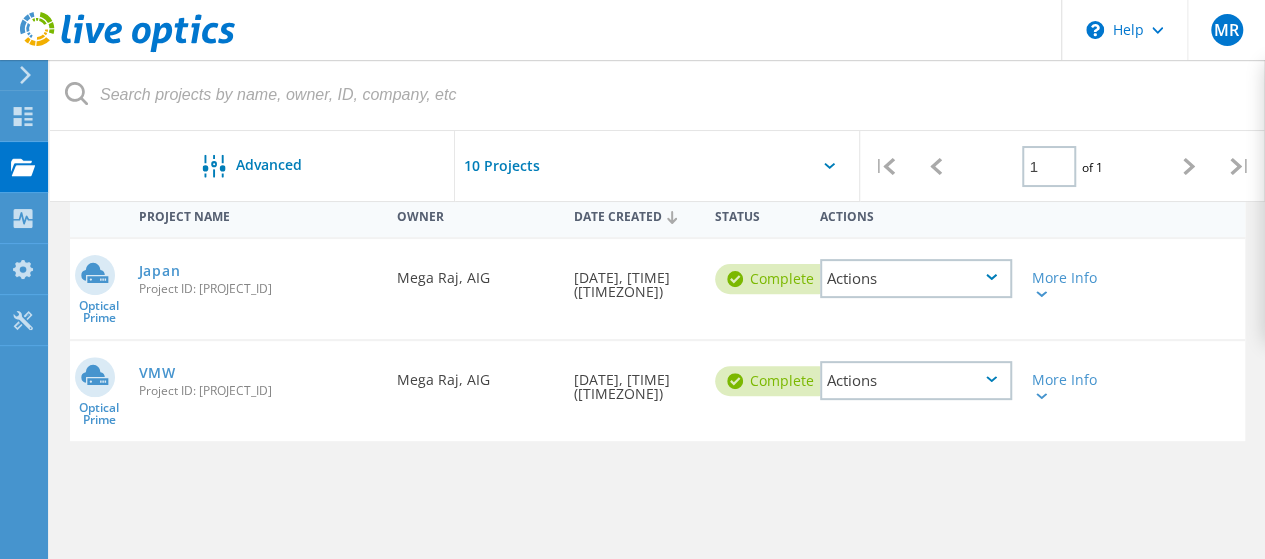 click on "Actions" 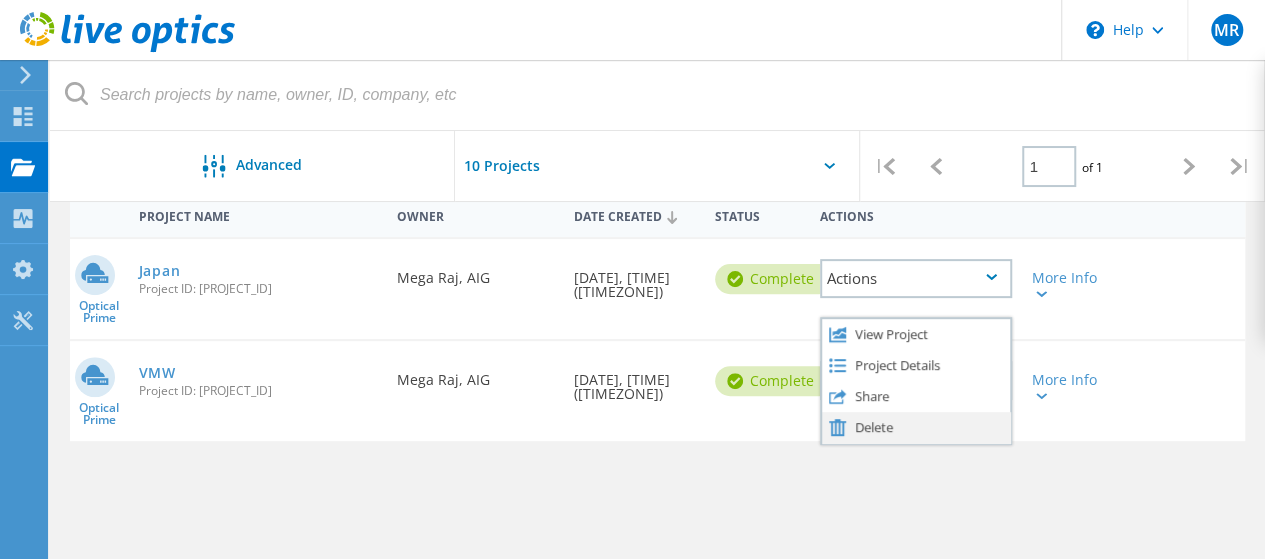 click on "Delete" 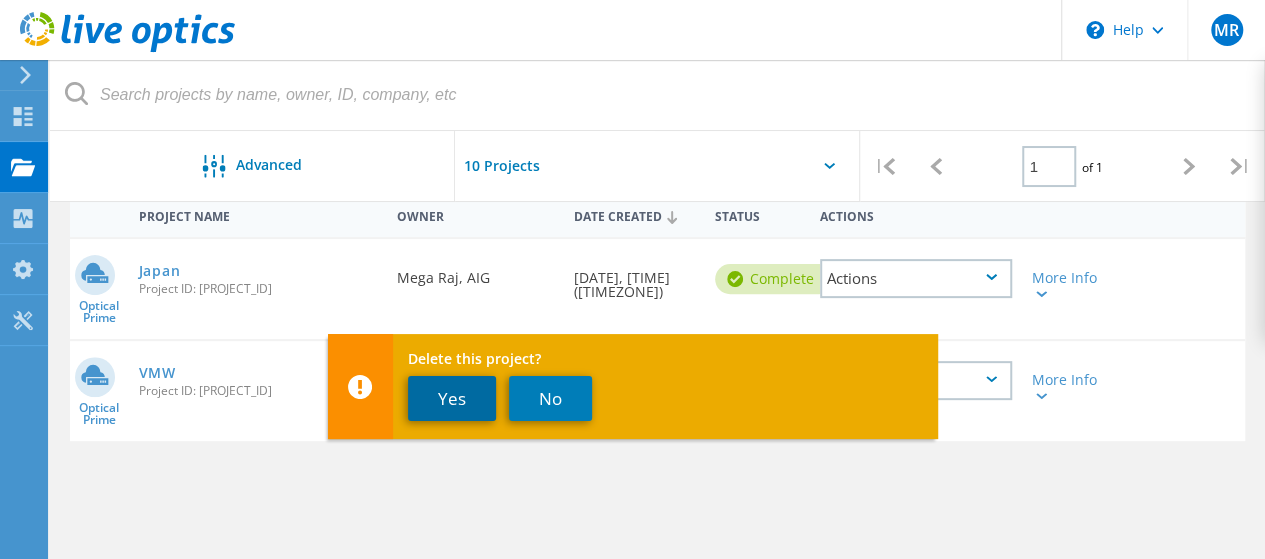 click on "Yes" at bounding box center (452, 398) 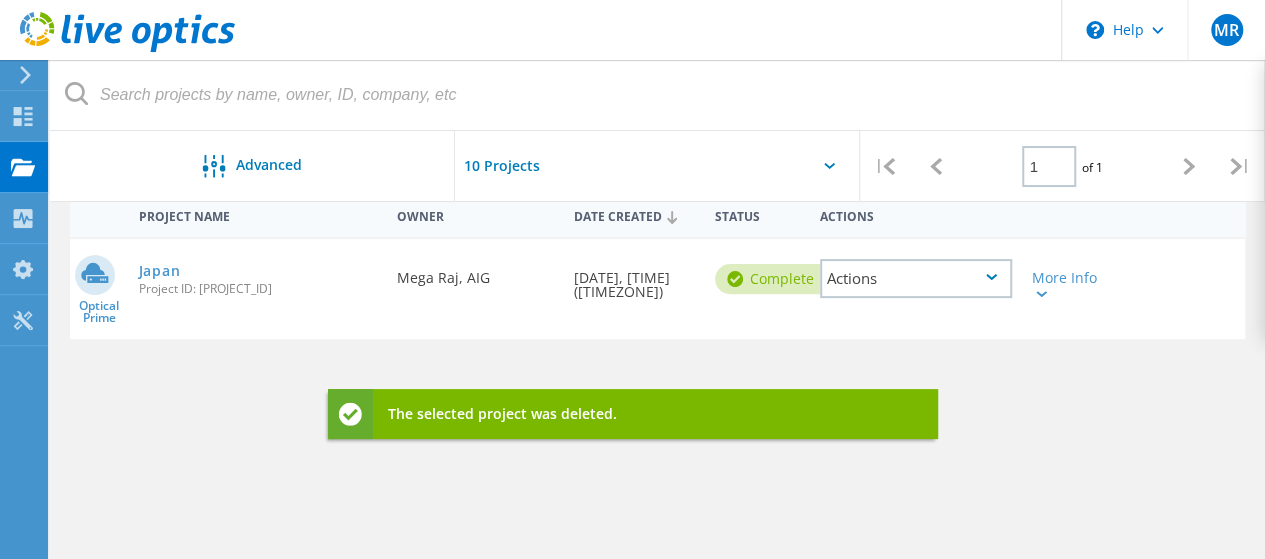 click on "Actions" 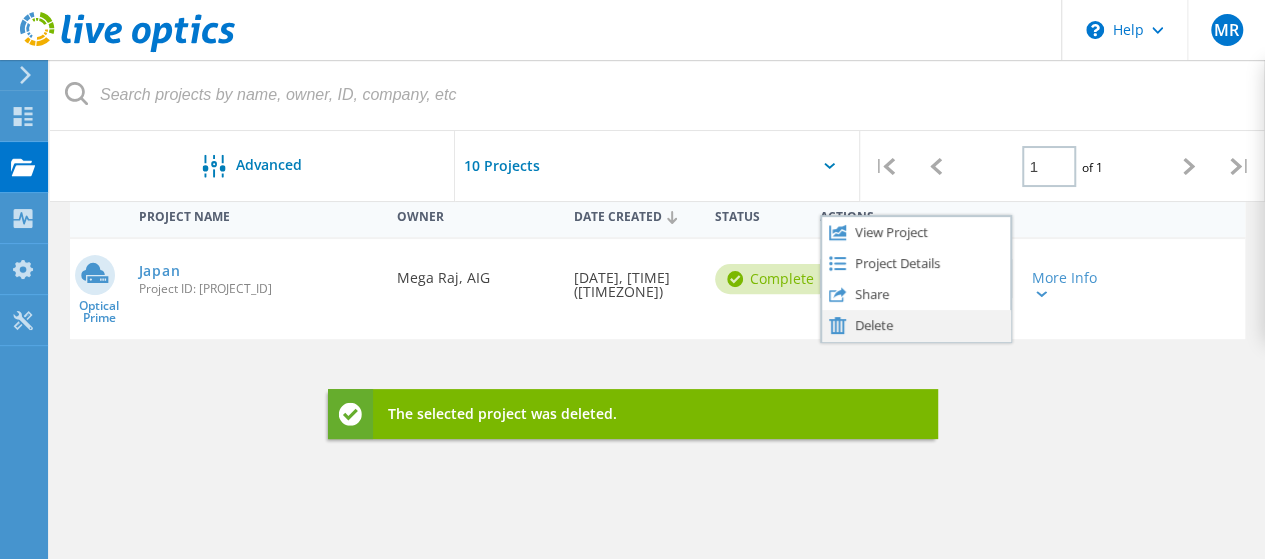 click on "Delete" 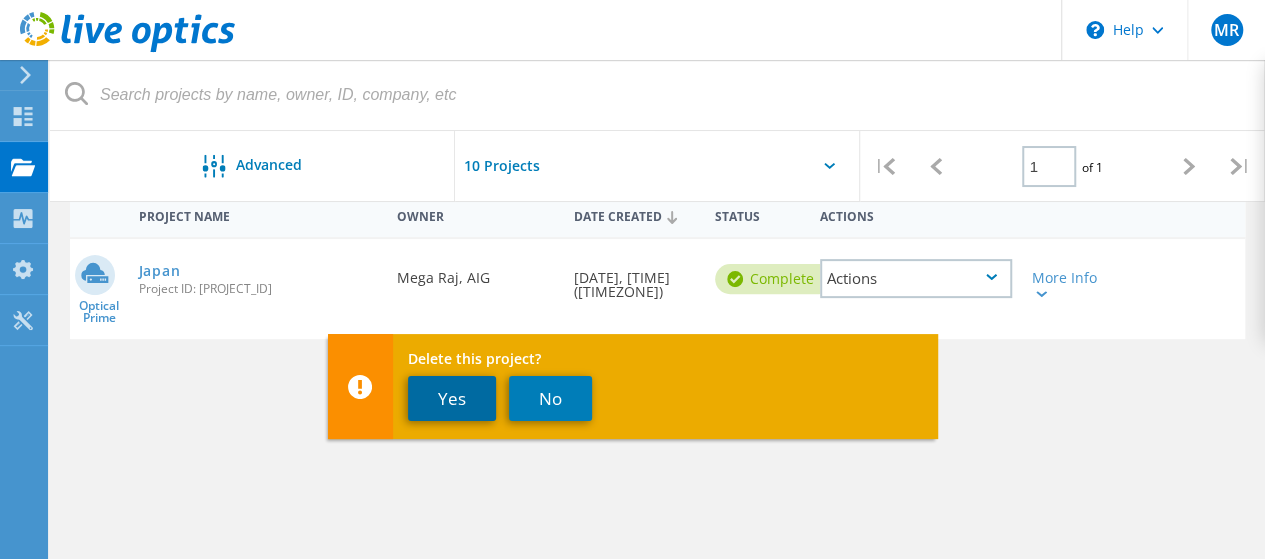 click on "Yes" at bounding box center [452, 398] 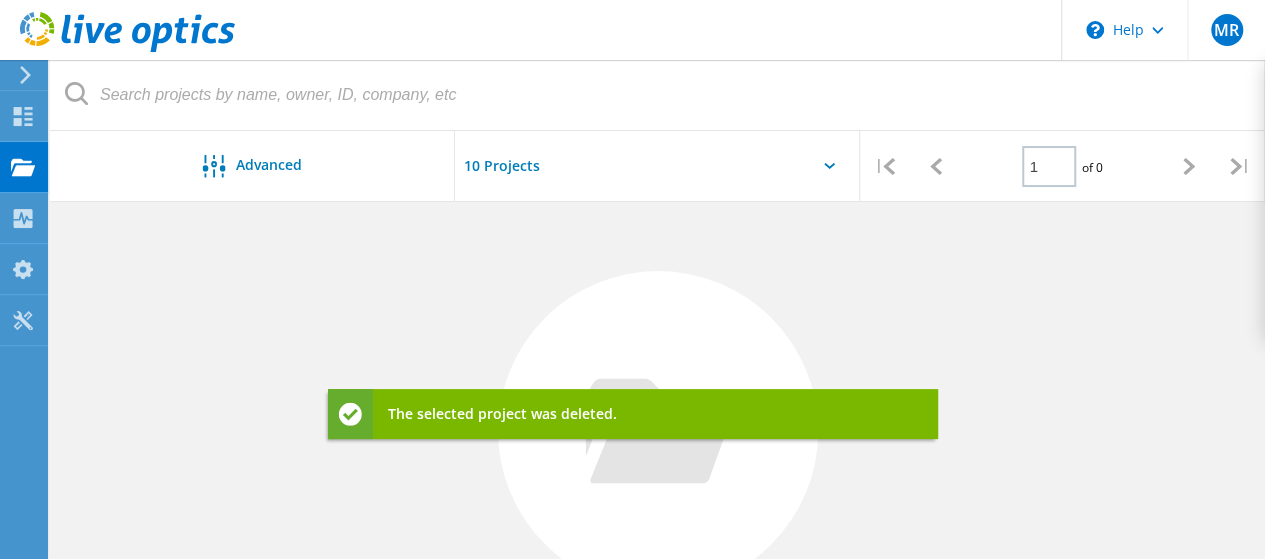 scroll, scrollTop: 0, scrollLeft: 0, axis: both 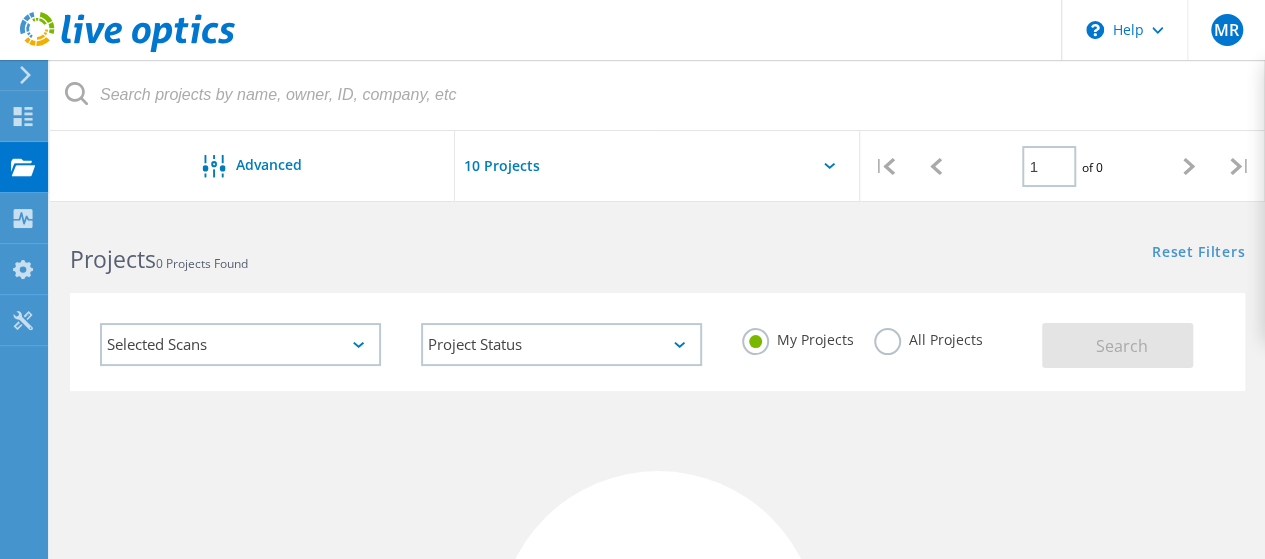 click on "Selected Scans" 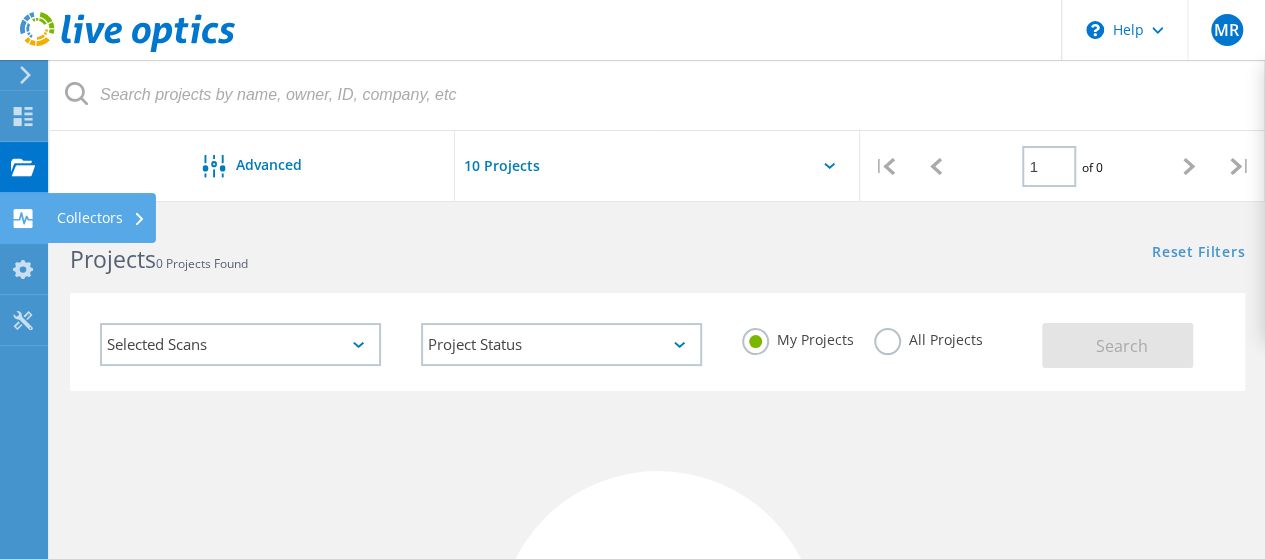 click on "Collectors" at bounding box center (101, 218) 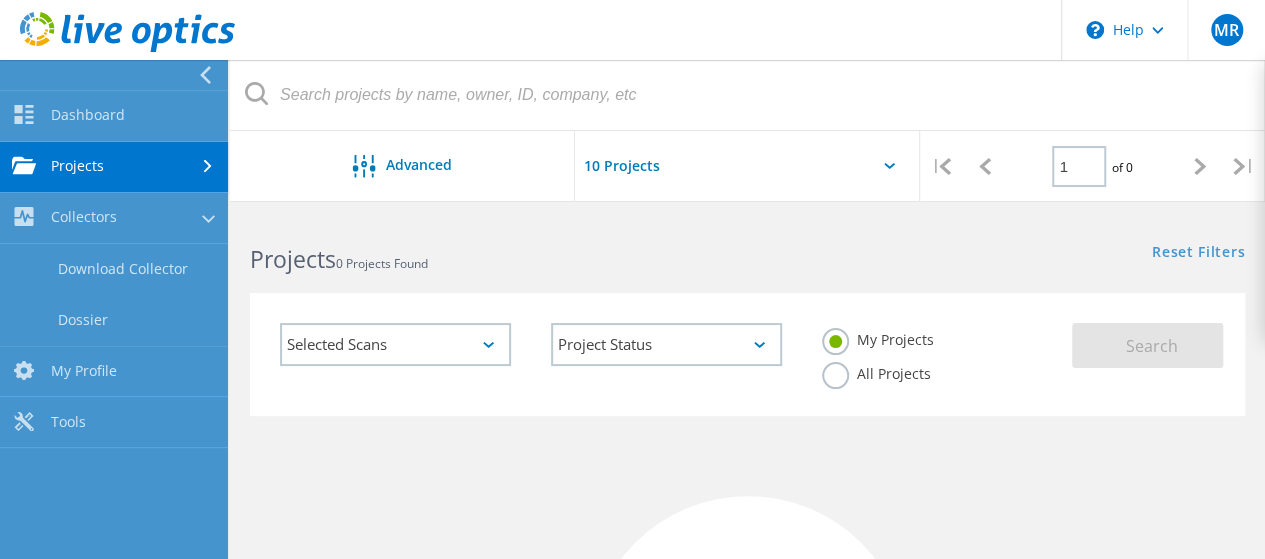 click on "Projects" at bounding box center (114, 167) 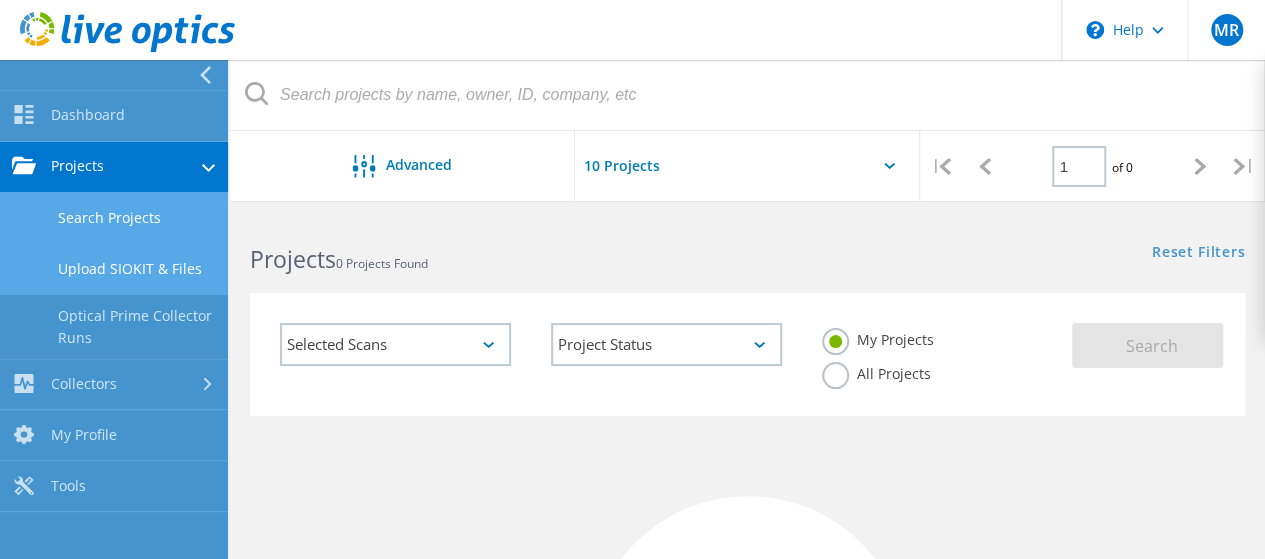 click on "Upload SIOKIT & Files" at bounding box center (114, 269) 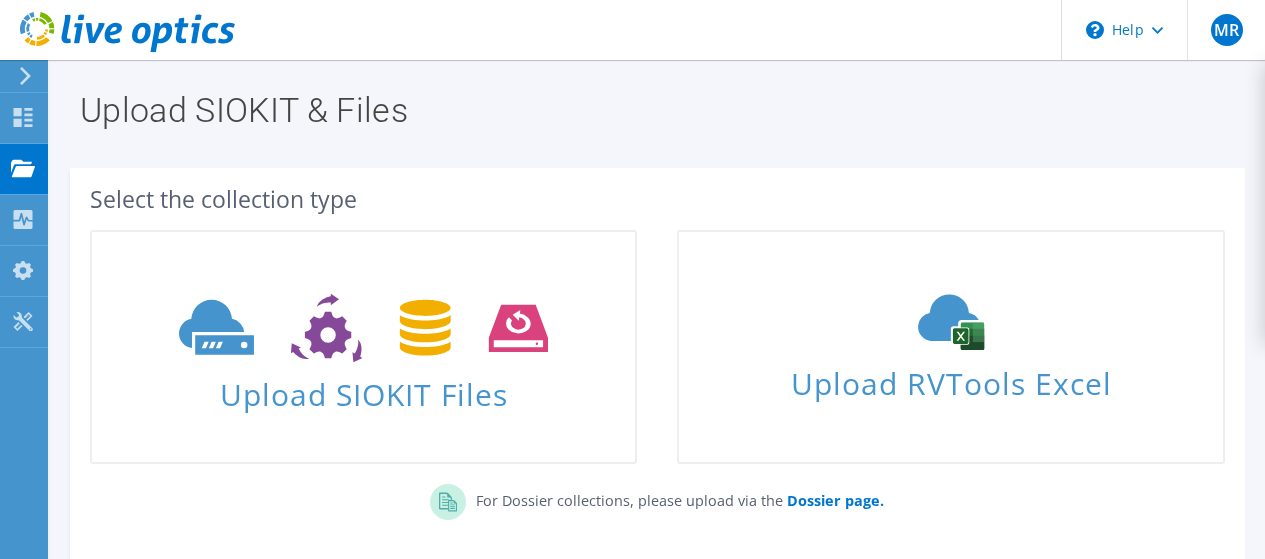 scroll, scrollTop: 0, scrollLeft: 0, axis: both 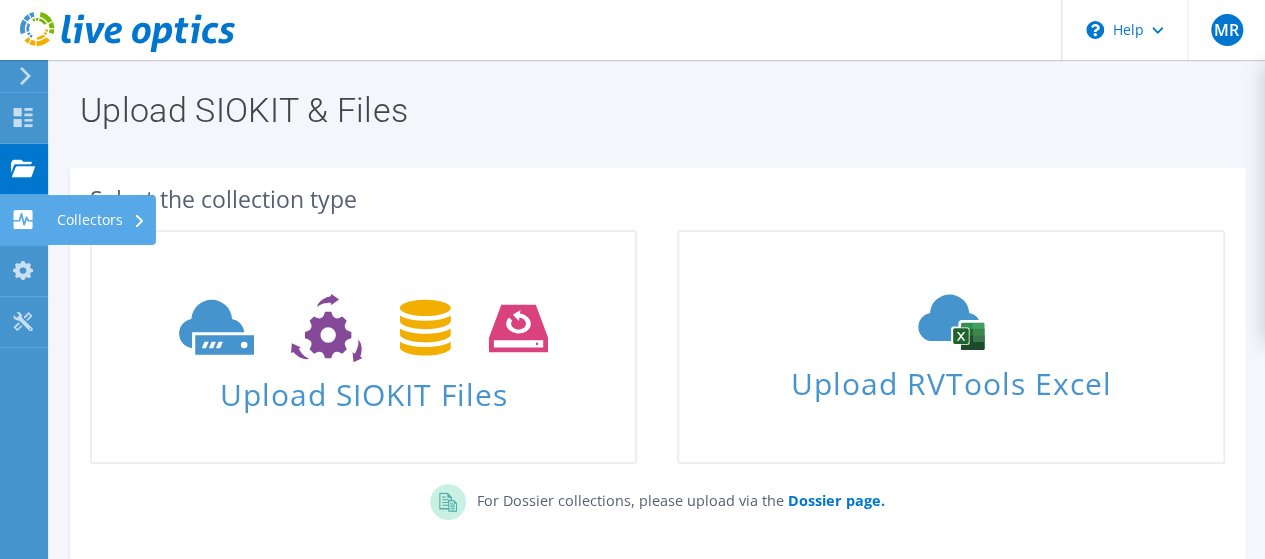 click 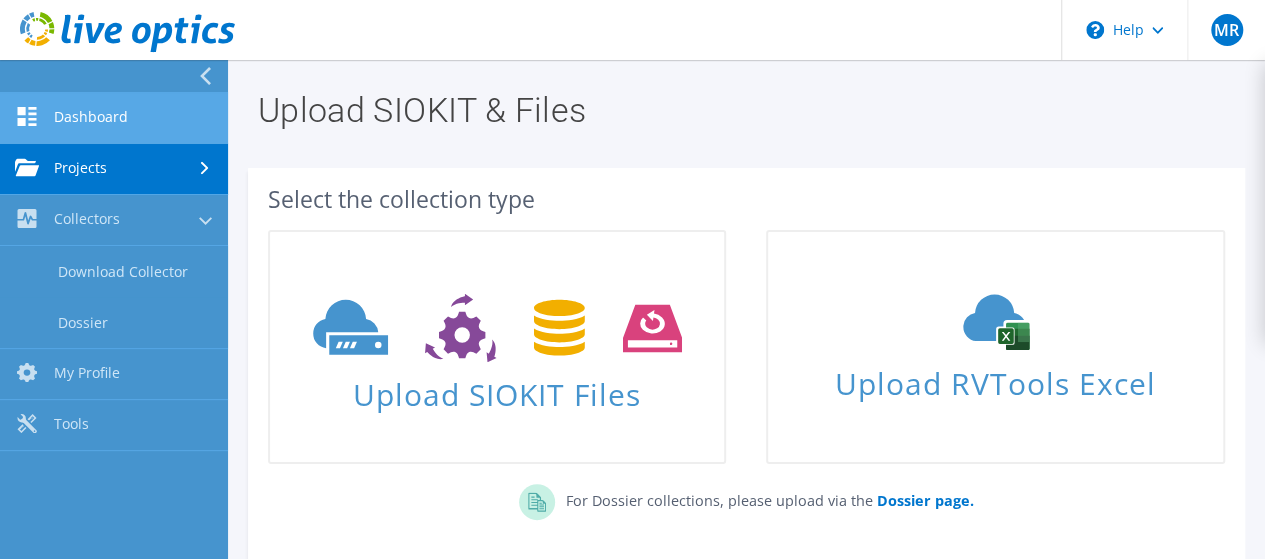 click on "Dashboard" at bounding box center [114, 118] 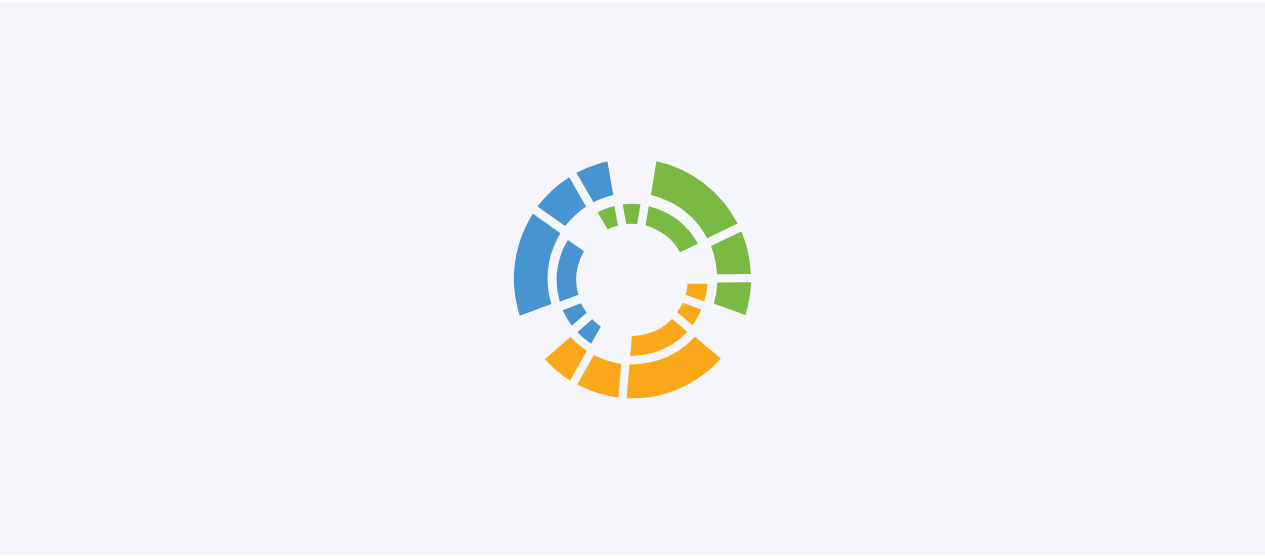scroll, scrollTop: 0, scrollLeft: 0, axis: both 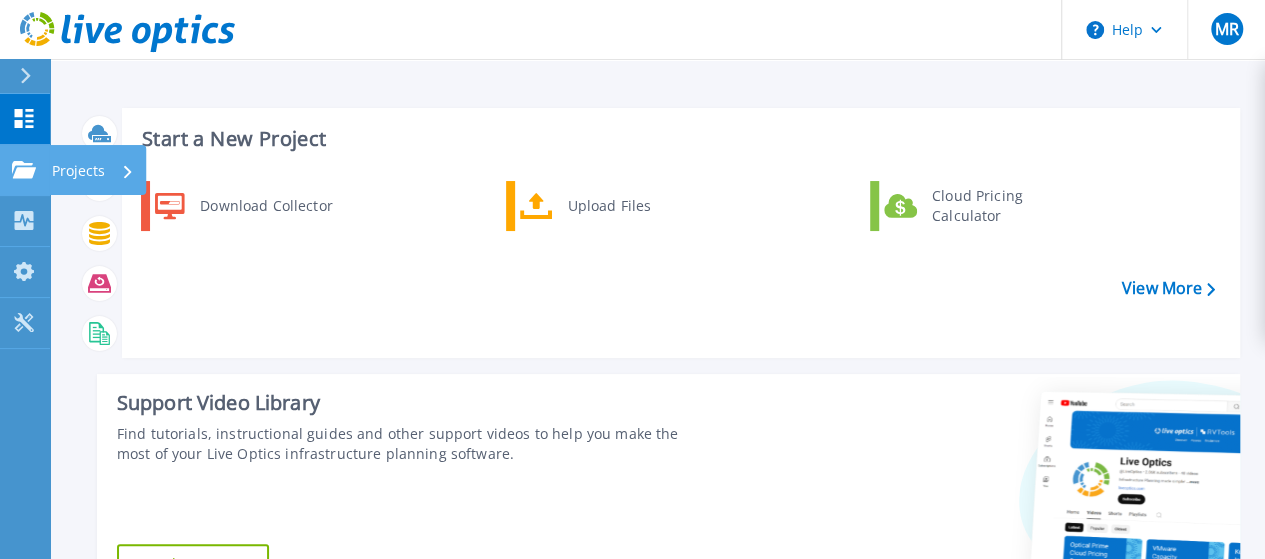click on "Projects" at bounding box center (78, 171) 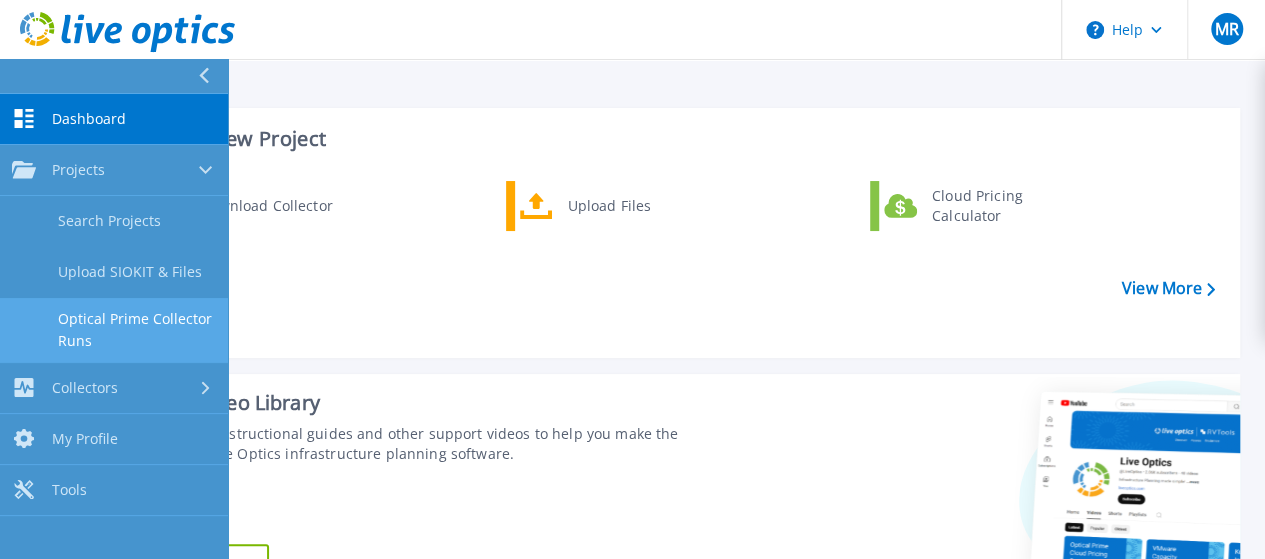 click on "Optical Prime Collector Runs" at bounding box center [114, 330] 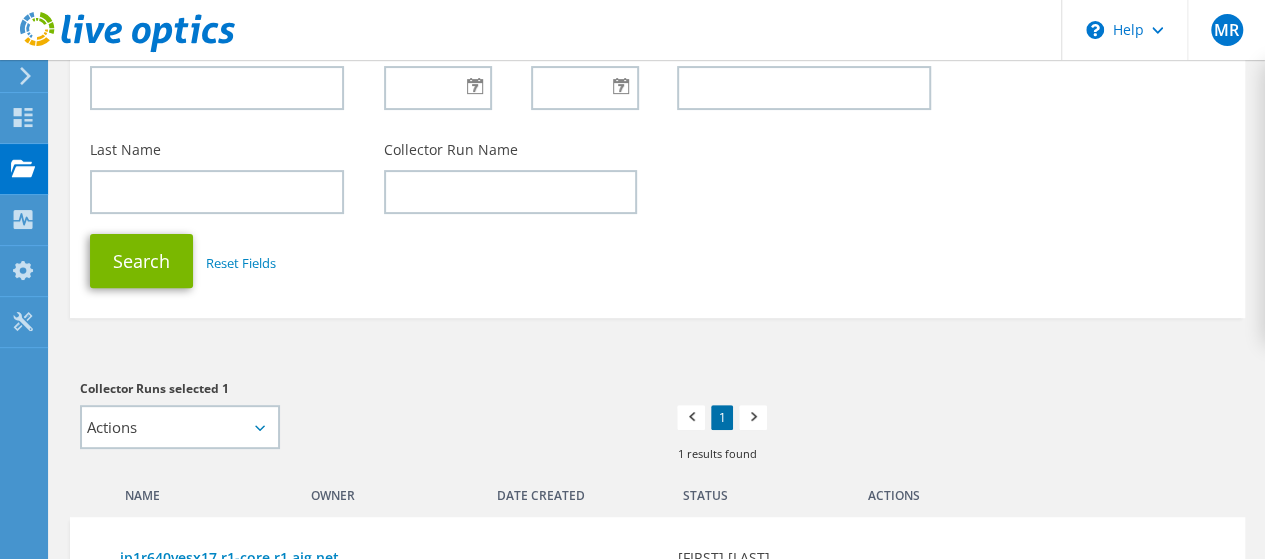 scroll, scrollTop: 400, scrollLeft: 0, axis: vertical 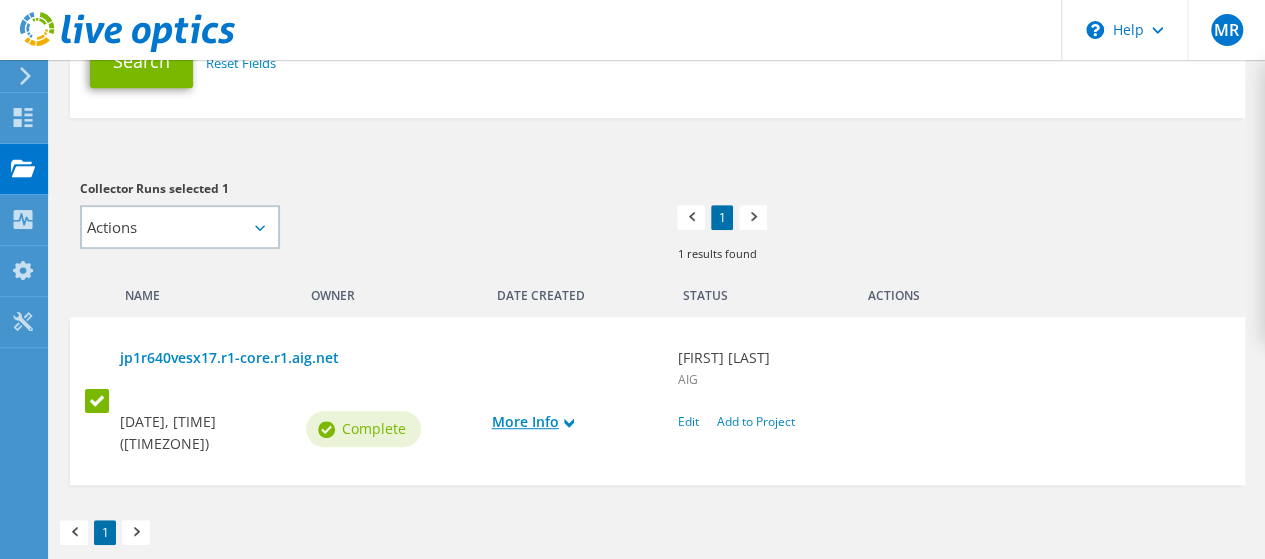 click on "More Info" at bounding box center [575, 422] 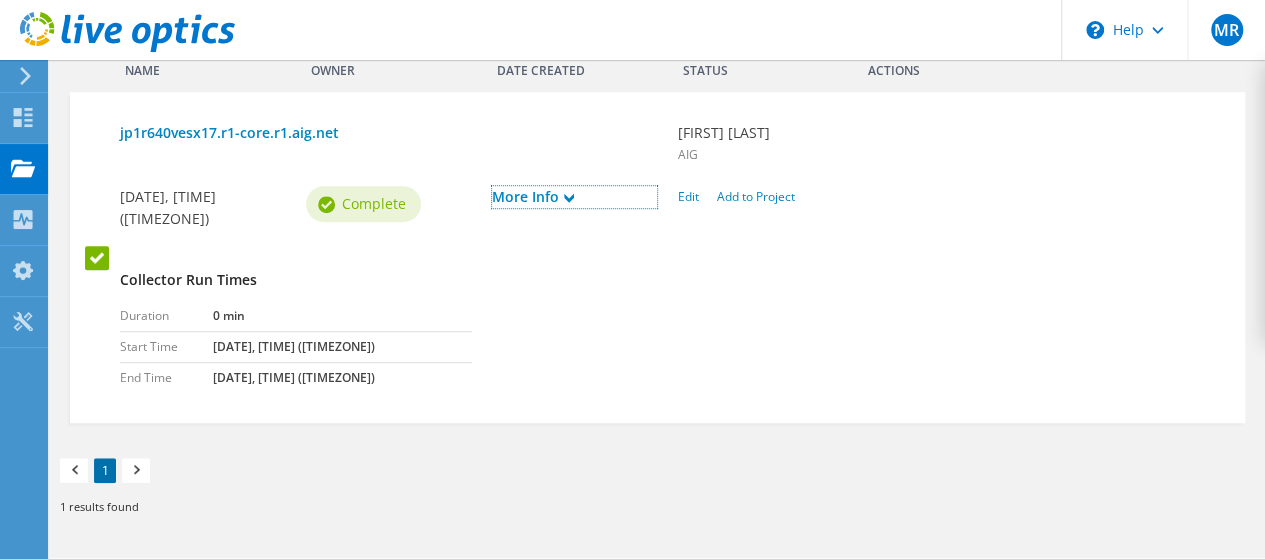 scroll, scrollTop: 425, scrollLeft: 0, axis: vertical 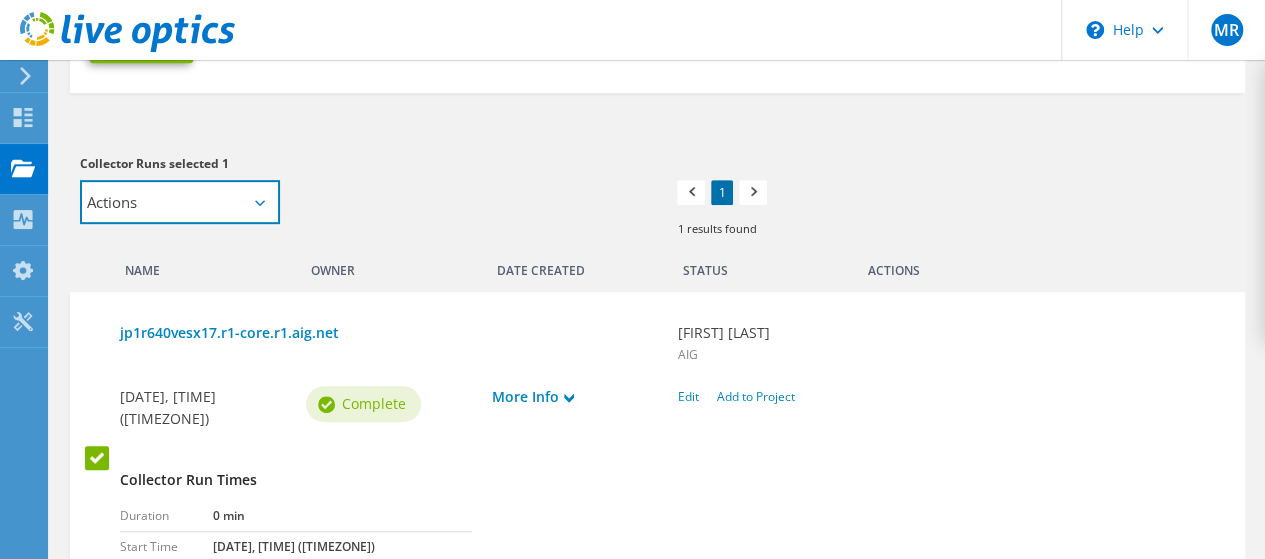 click on "Actions
Add to new project
Add to existing project" at bounding box center (180, 202) 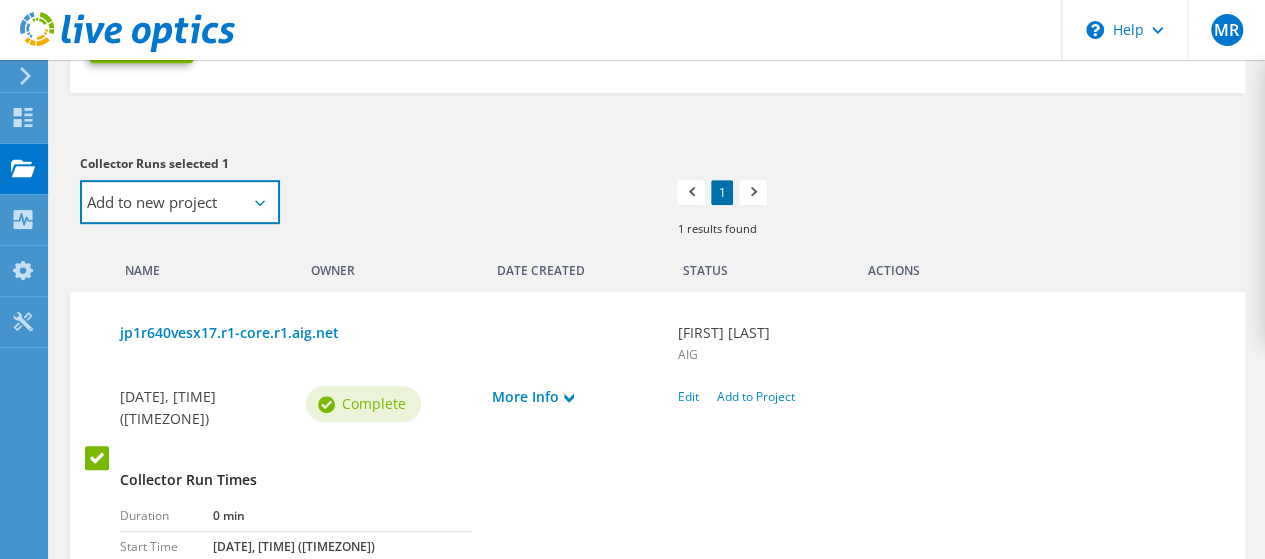 click on "Actions
Add to new project
Add to existing project" at bounding box center (180, 202) 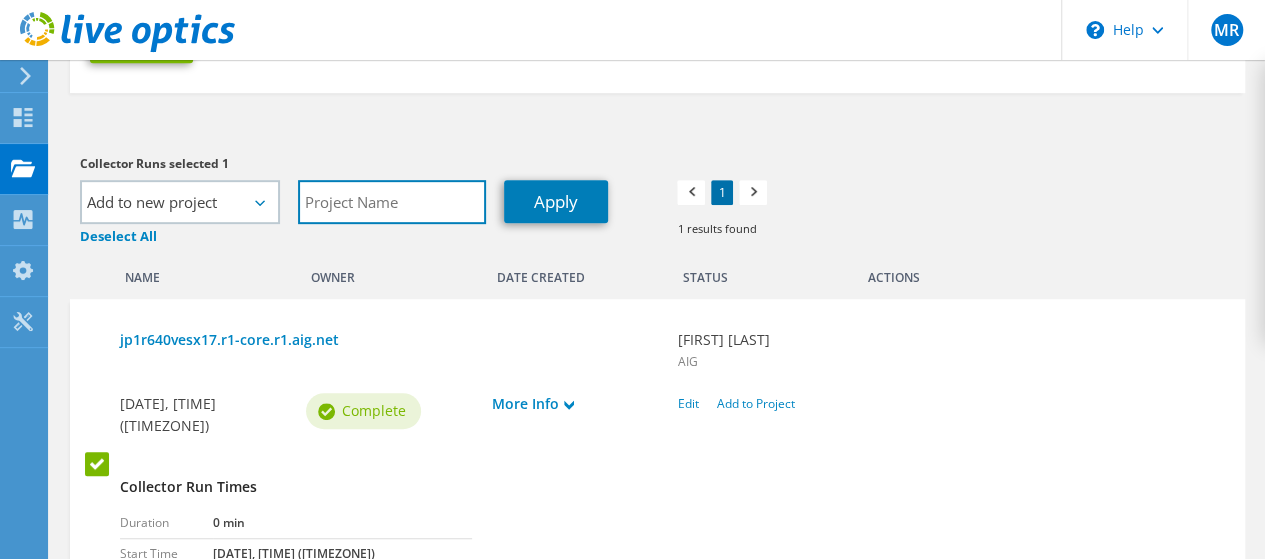 click at bounding box center [392, 202] 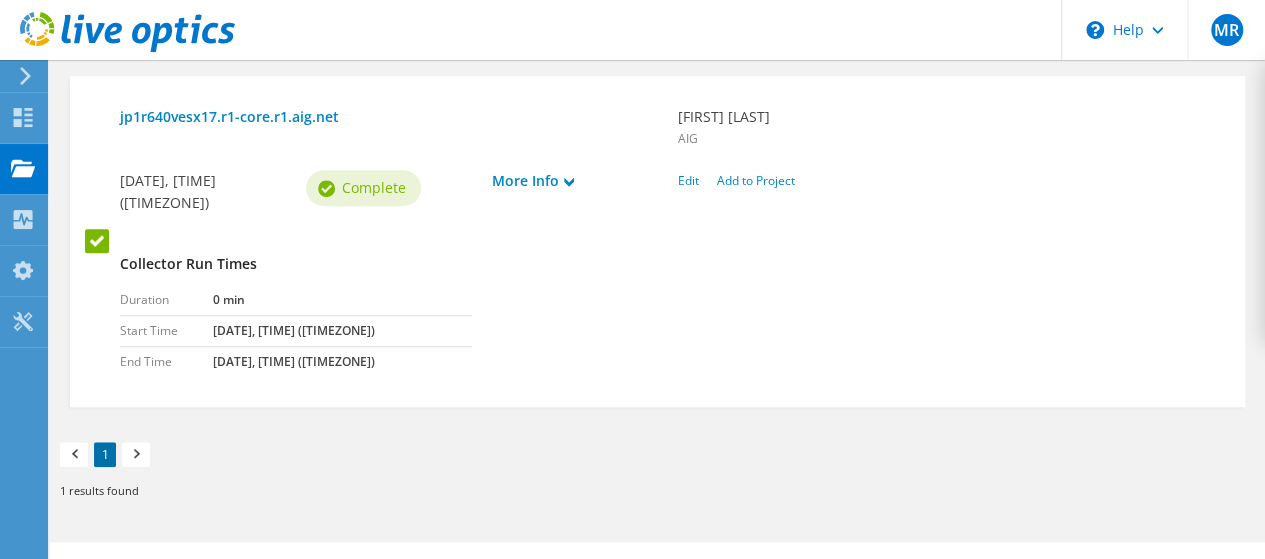 scroll, scrollTop: 448, scrollLeft: 0, axis: vertical 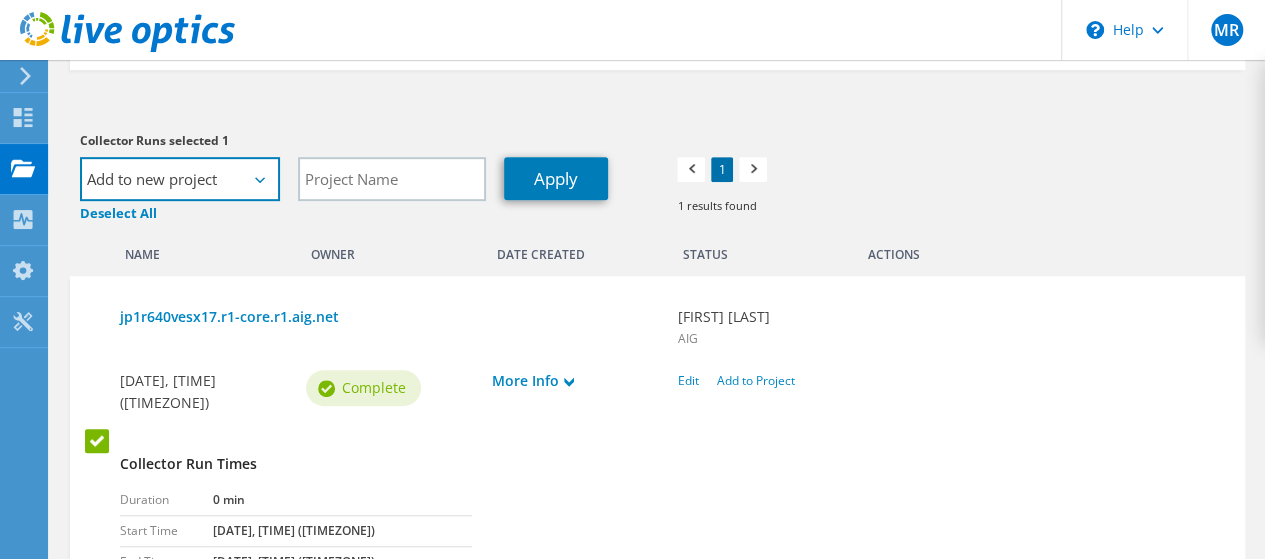 click on "Actions
Add to new project
Add to existing project" at bounding box center (180, 179) 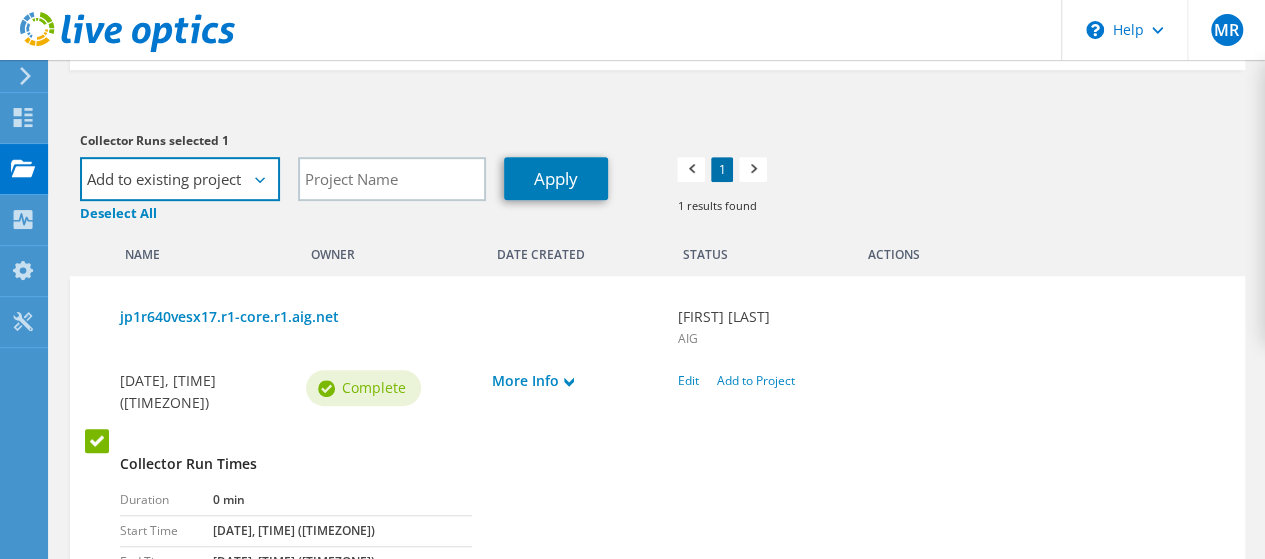 click on "Actions
Add to new project
Add to existing project" at bounding box center [180, 179] 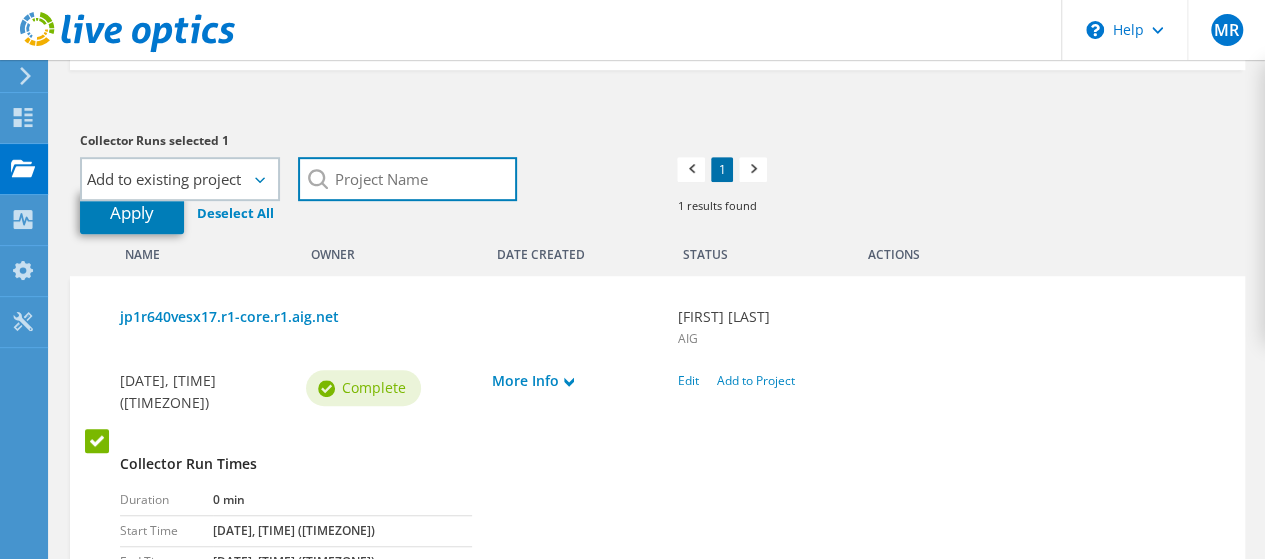 click at bounding box center [407, 179] 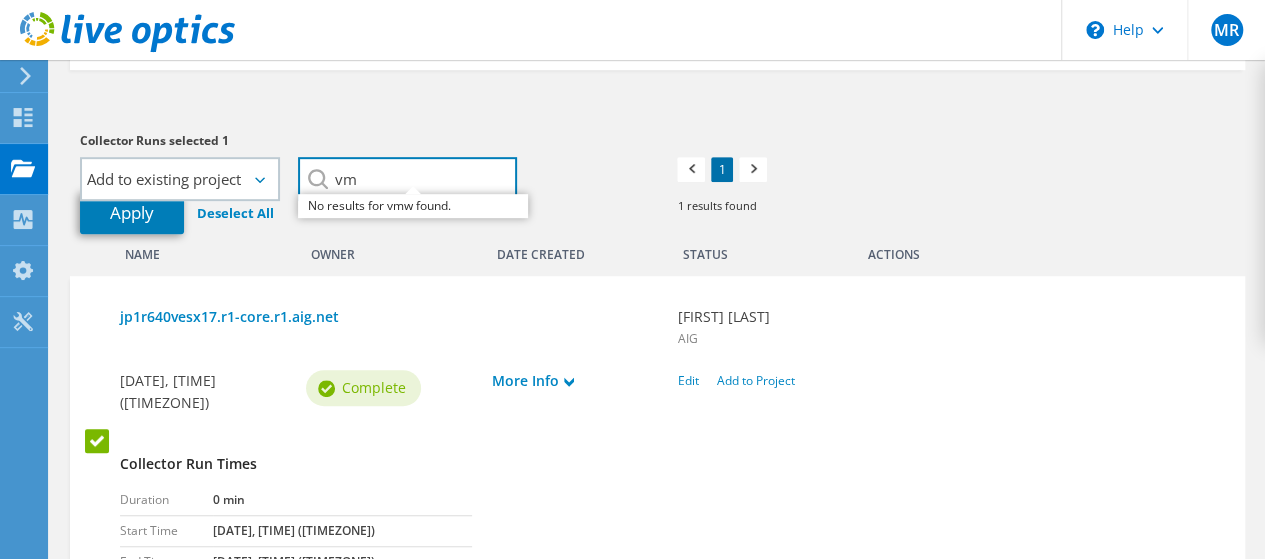 type on "v" 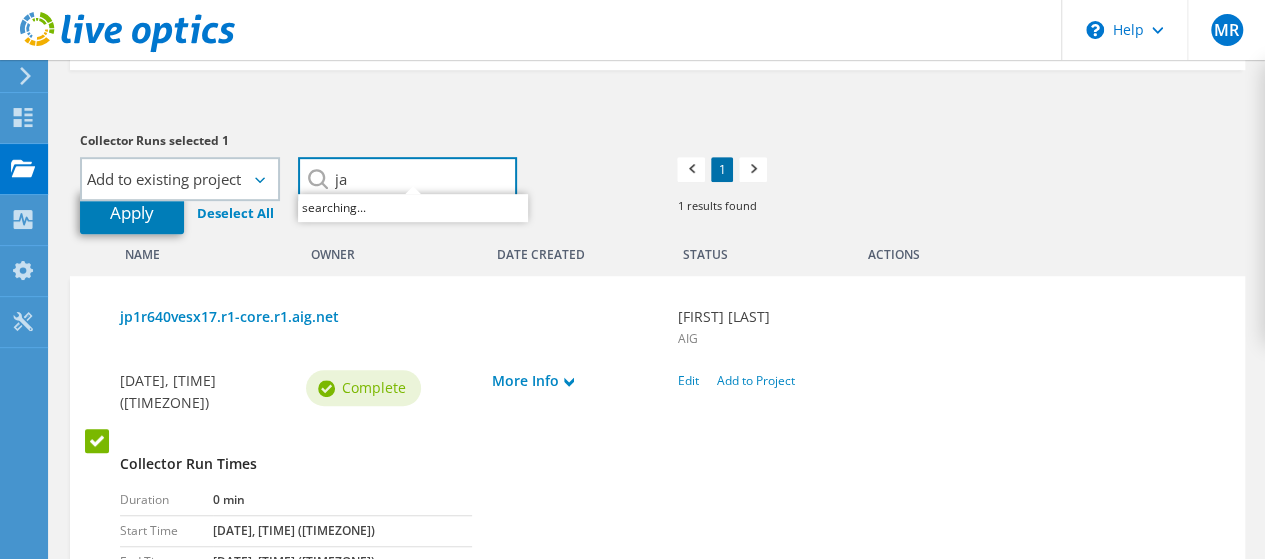 type on "j" 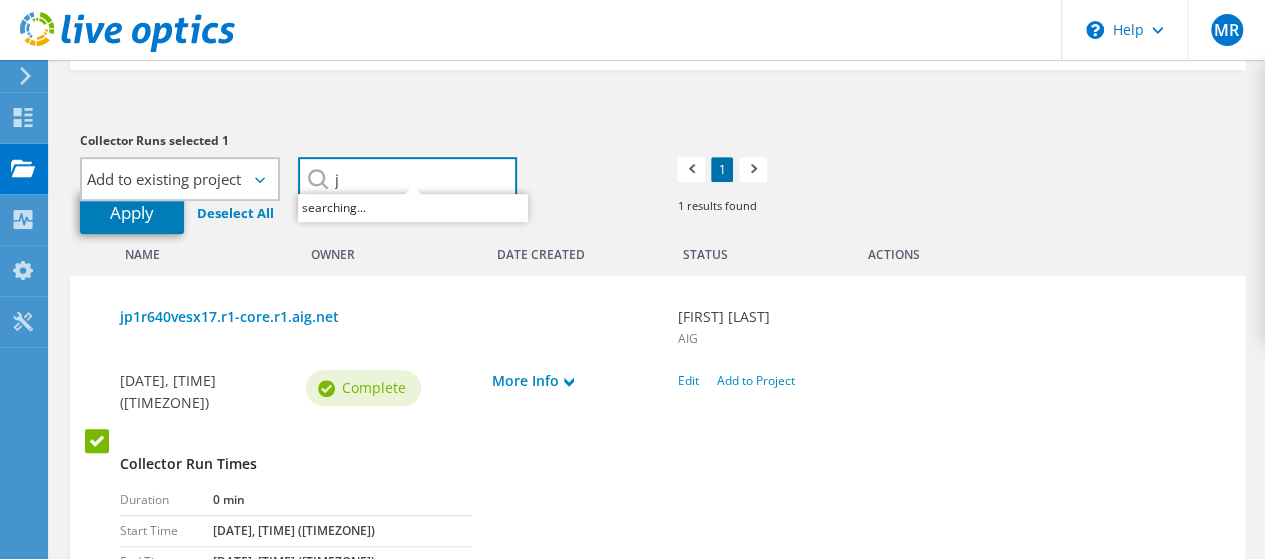 type 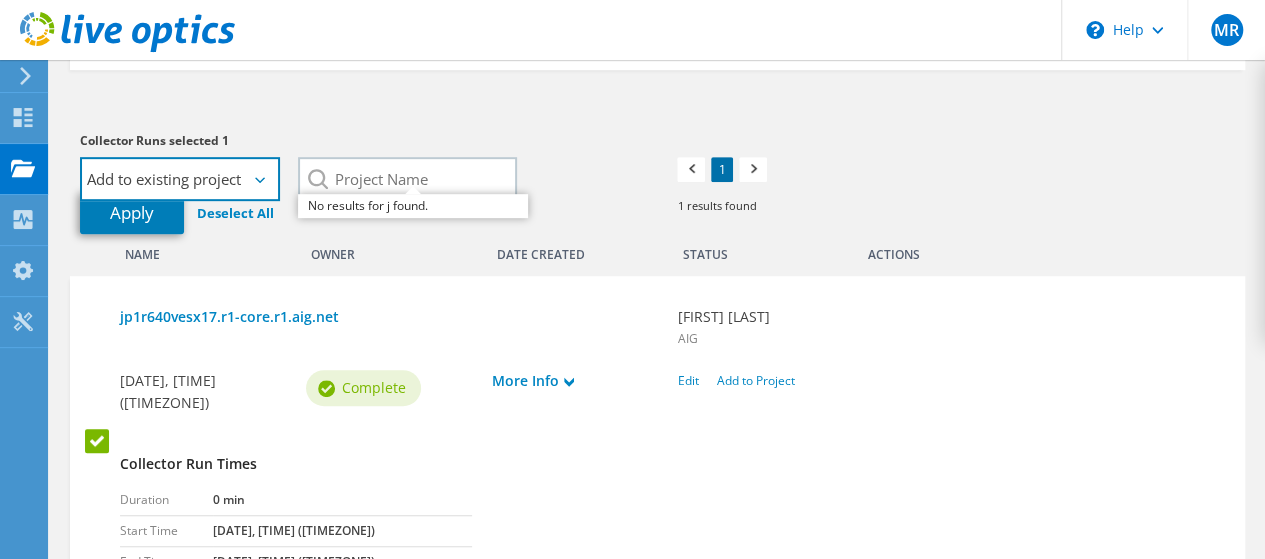 click on "Actions
Add to new project
Add to existing project" at bounding box center (180, 179) 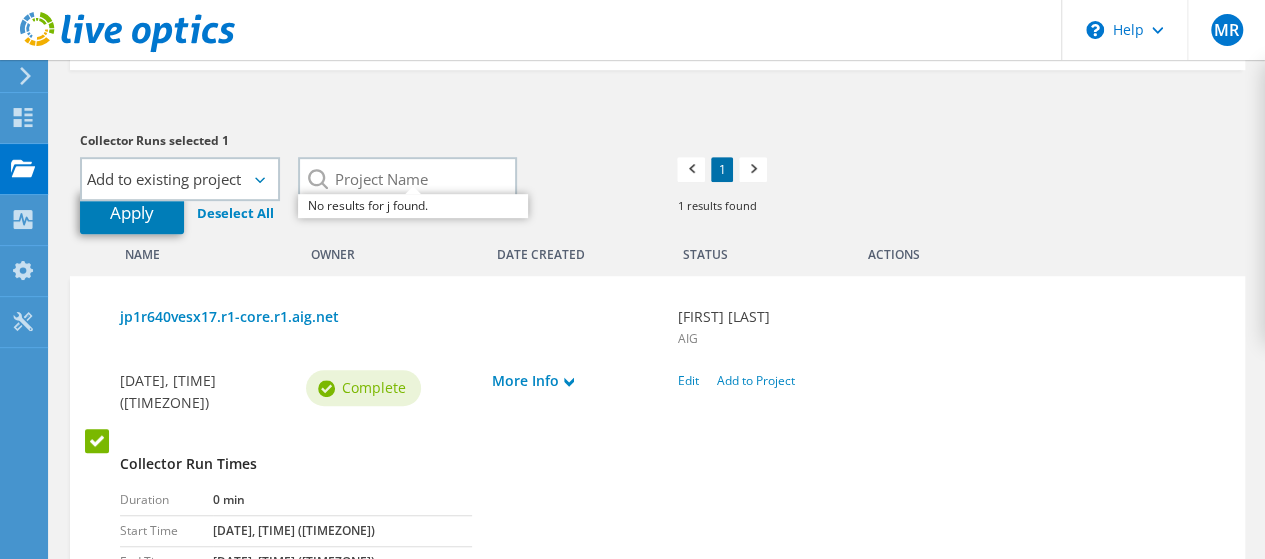 click on "More Info" at bounding box center [575, 392] 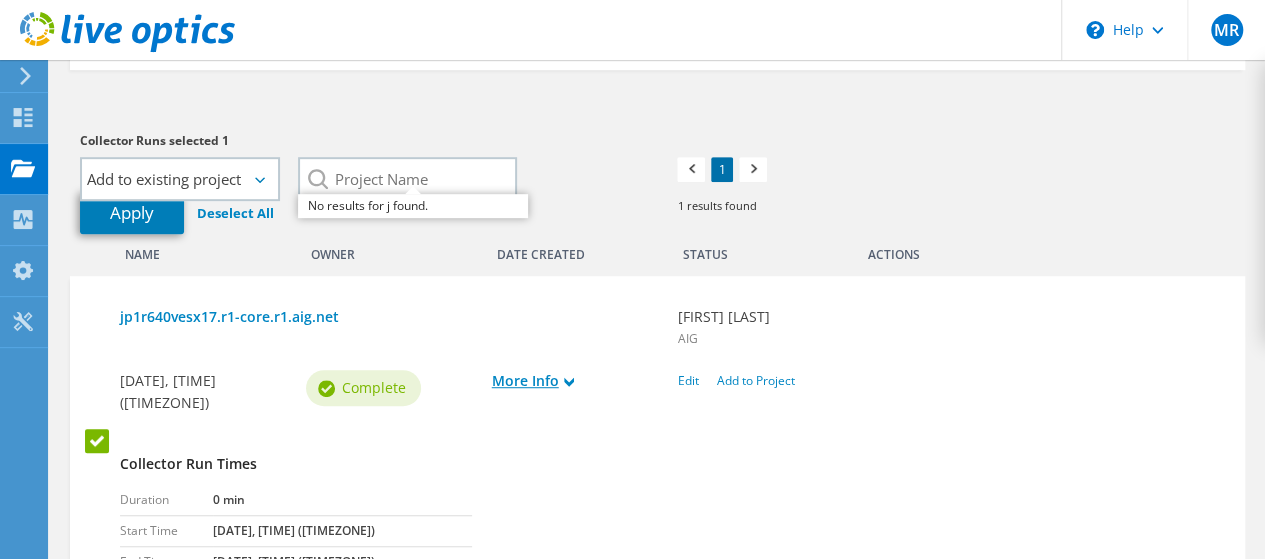 click on "More Info" at bounding box center (575, 381) 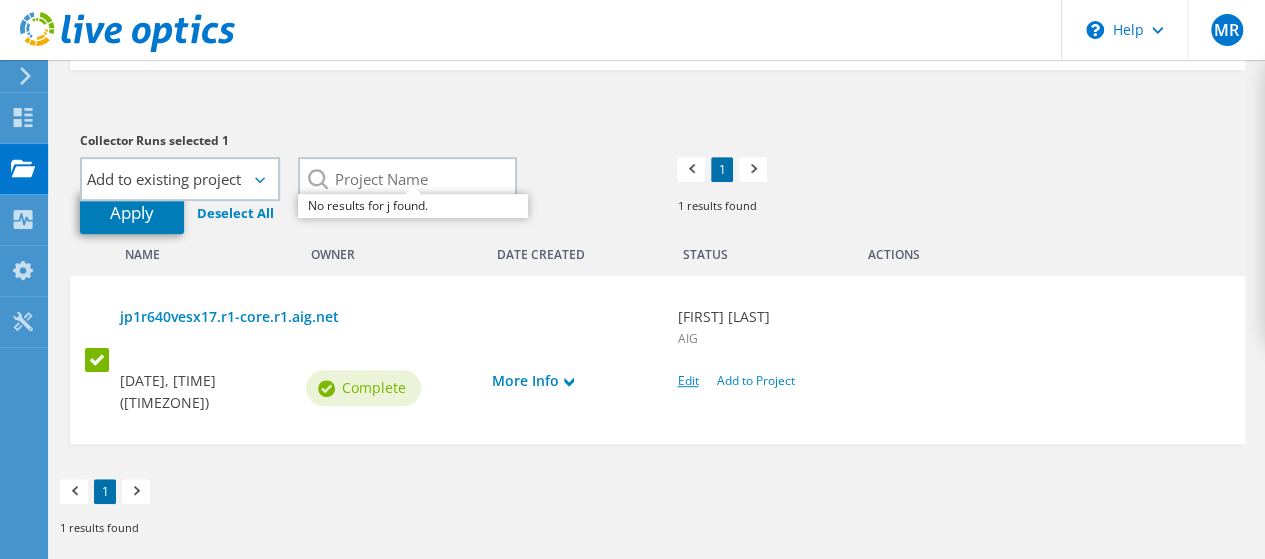 click on "Edit" at bounding box center [687, 380] 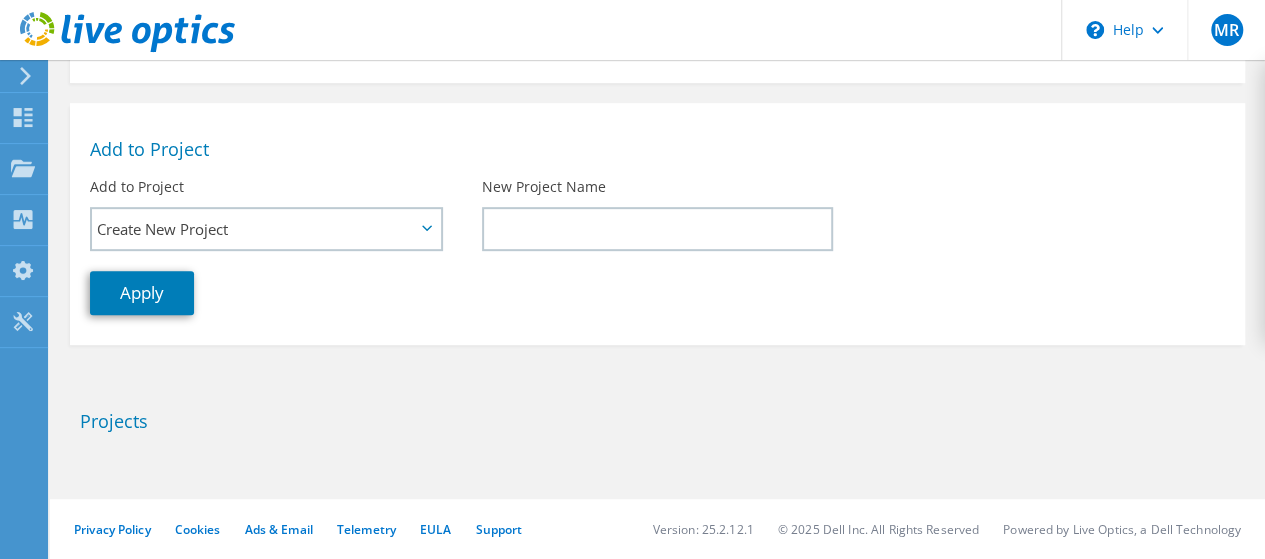 scroll, scrollTop: 0, scrollLeft: 0, axis: both 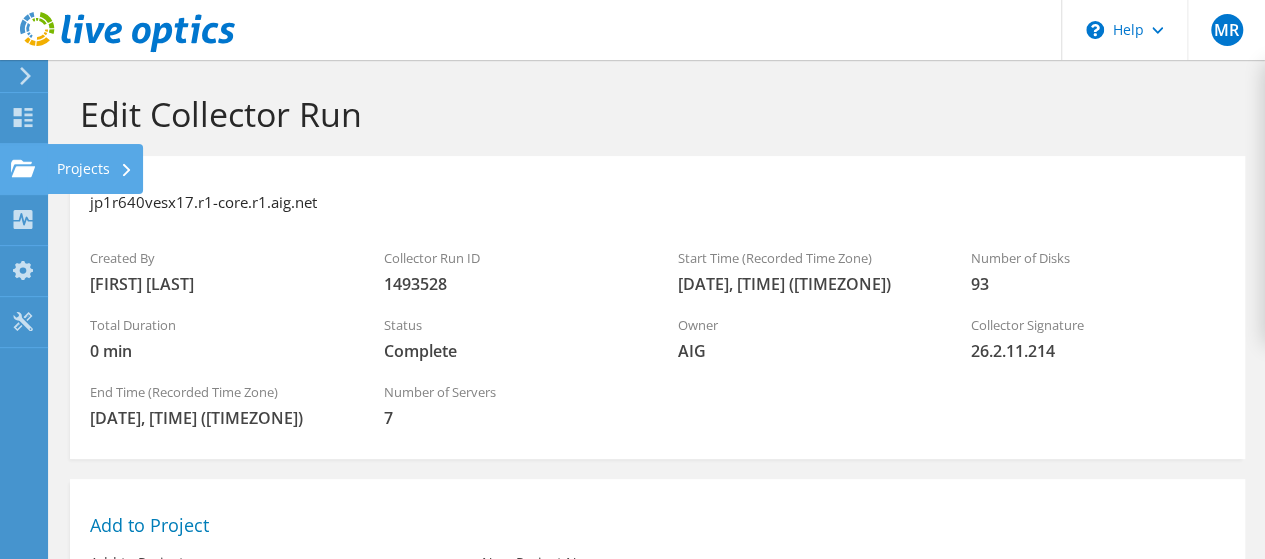 click on "Projects" at bounding box center (95, 169) 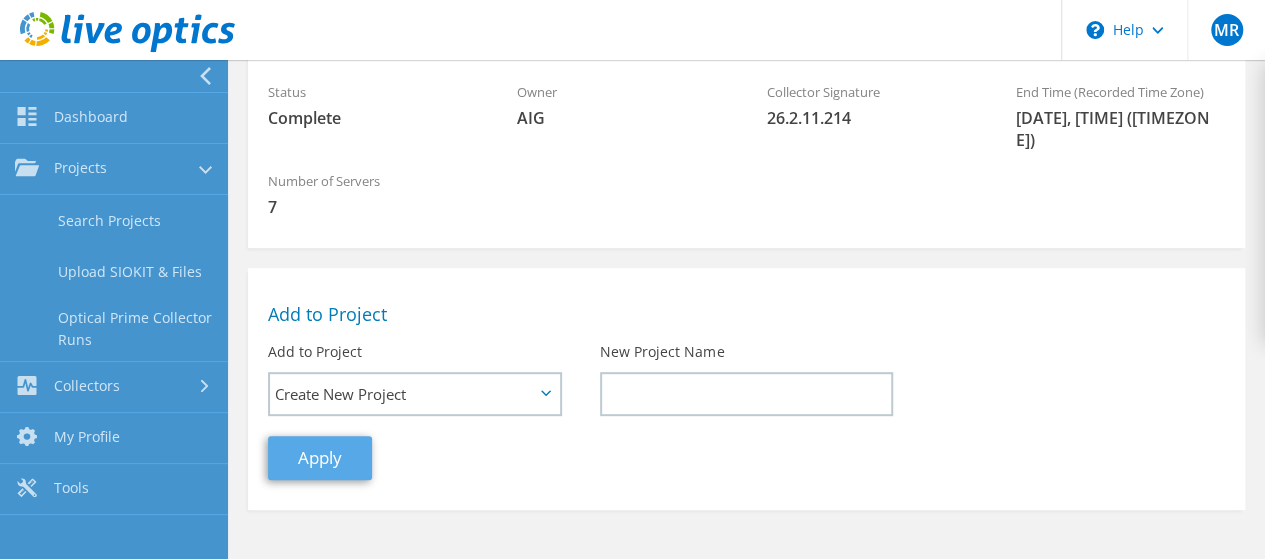scroll, scrollTop: 376, scrollLeft: 0, axis: vertical 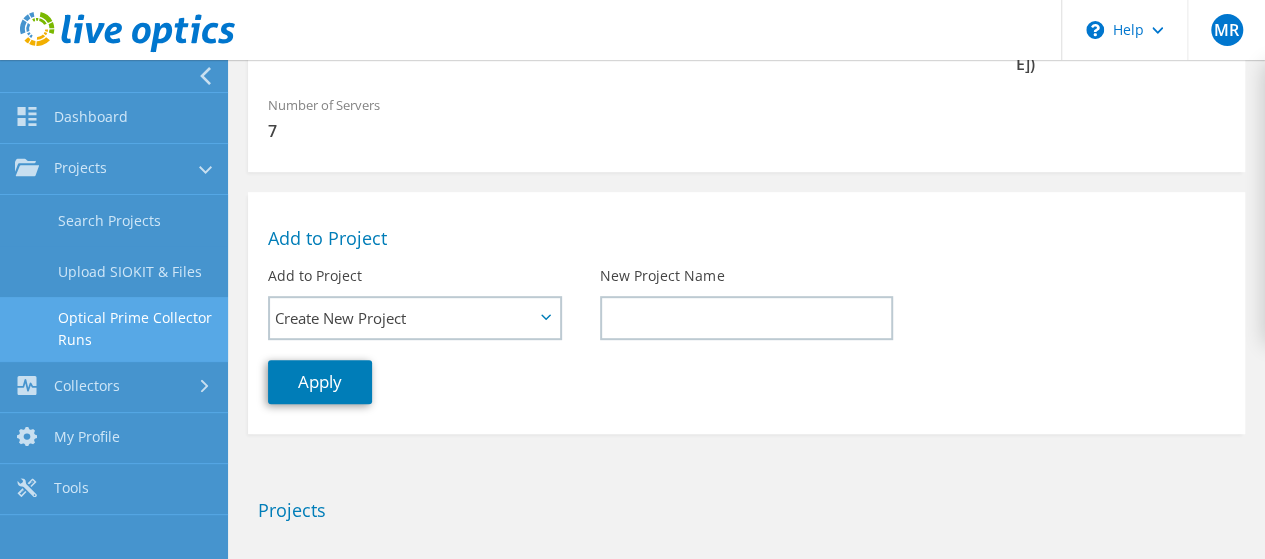 click on "Optical Prime Collector Runs" at bounding box center [114, 329] 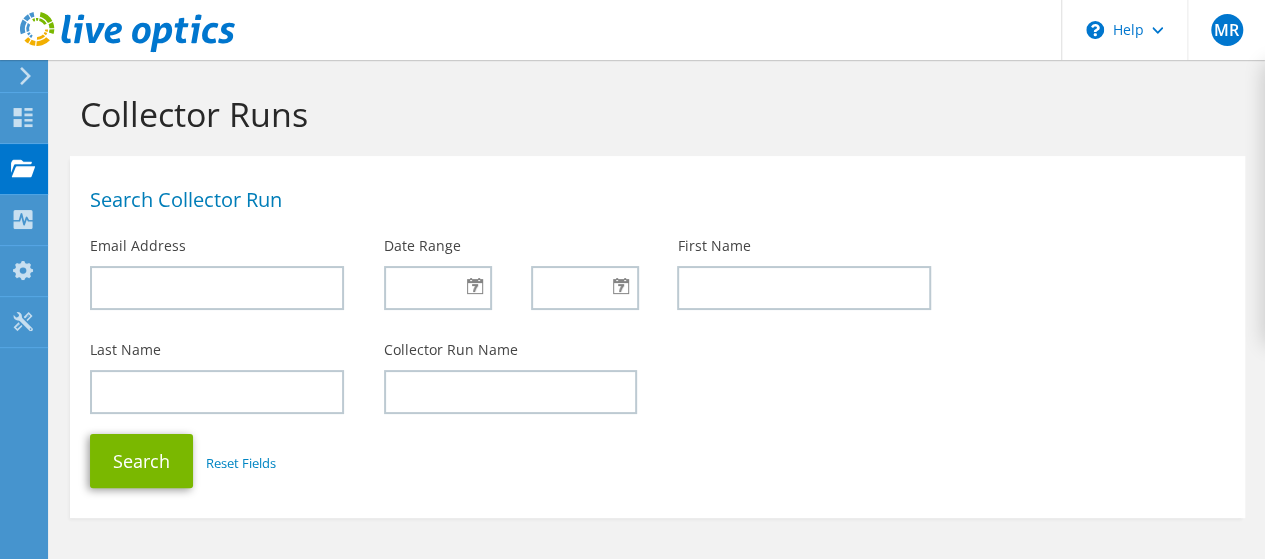 scroll, scrollTop: 400, scrollLeft: 0, axis: vertical 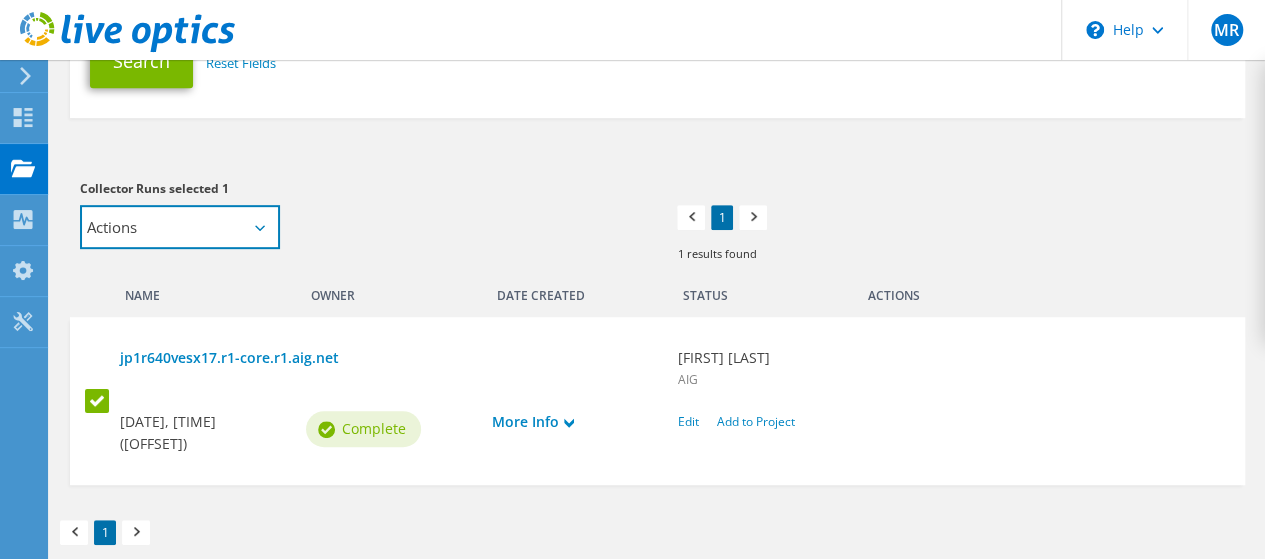 click on "Actions
Add to new project
Add to existing project" at bounding box center [180, 227] 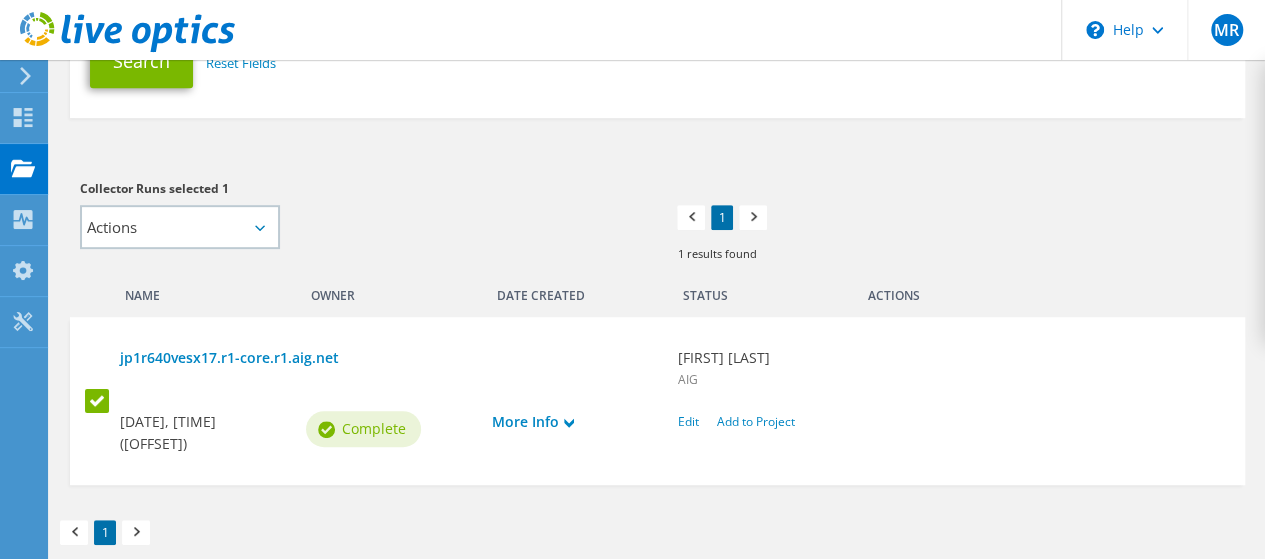 click at bounding box center [99, 401] 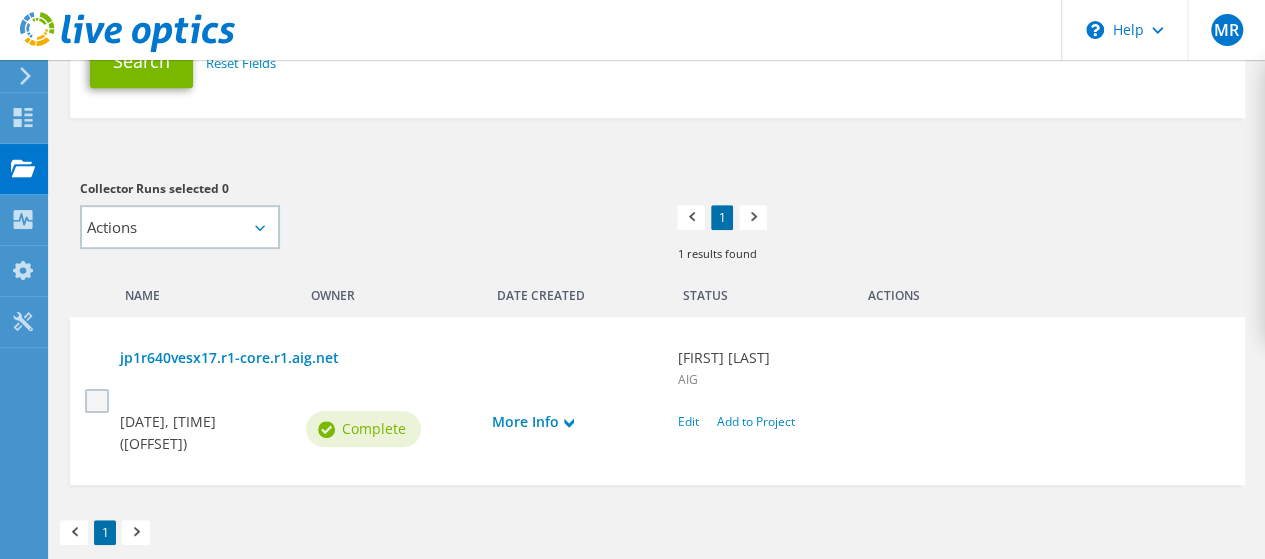 click at bounding box center [99, 401] 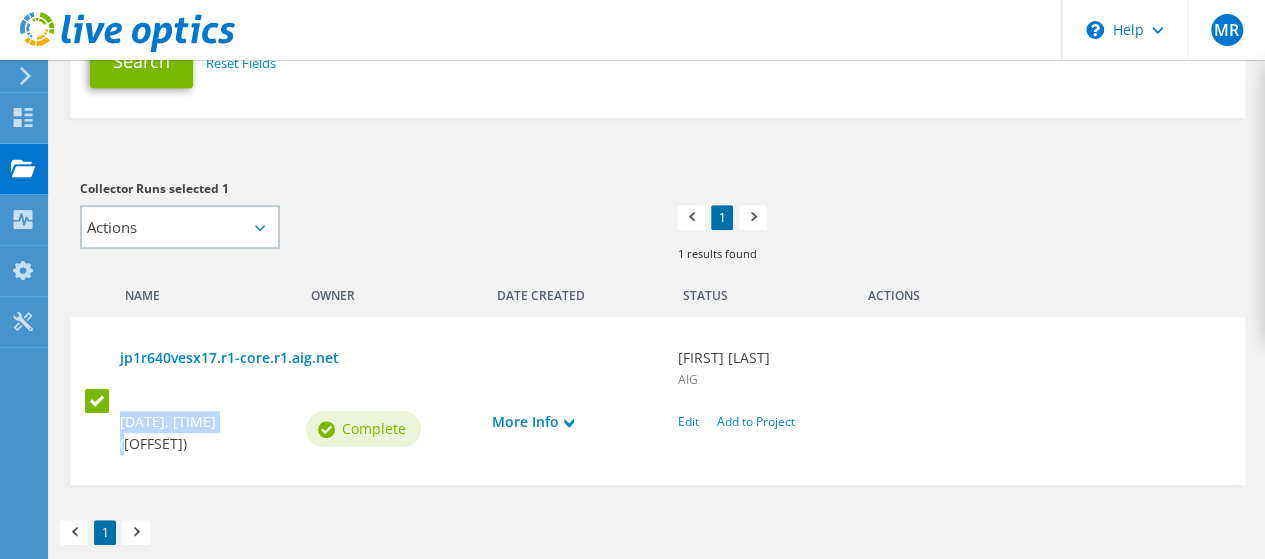 drag, startPoint x: 117, startPoint y: 403, endPoint x: 232, endPoint y: 400, distance: 115.03912 